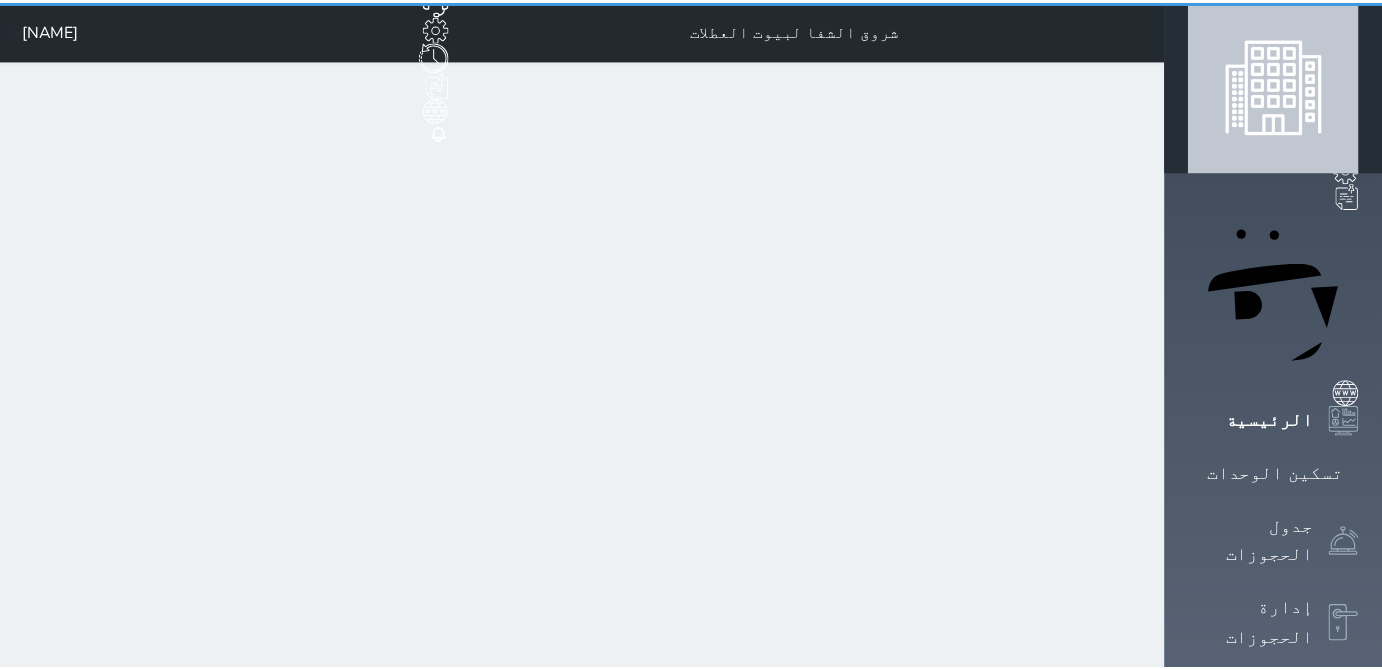 scroll, scrollTop: 0, scrollLeft: 0, axis: both 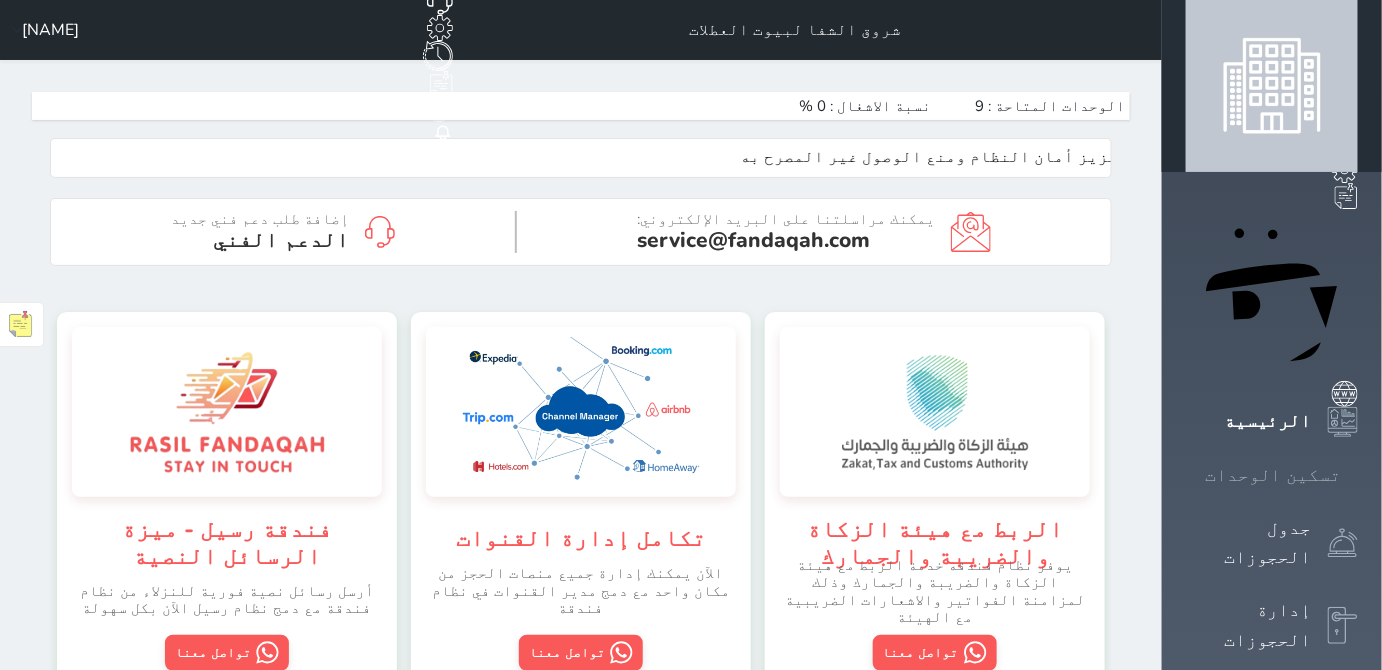 click 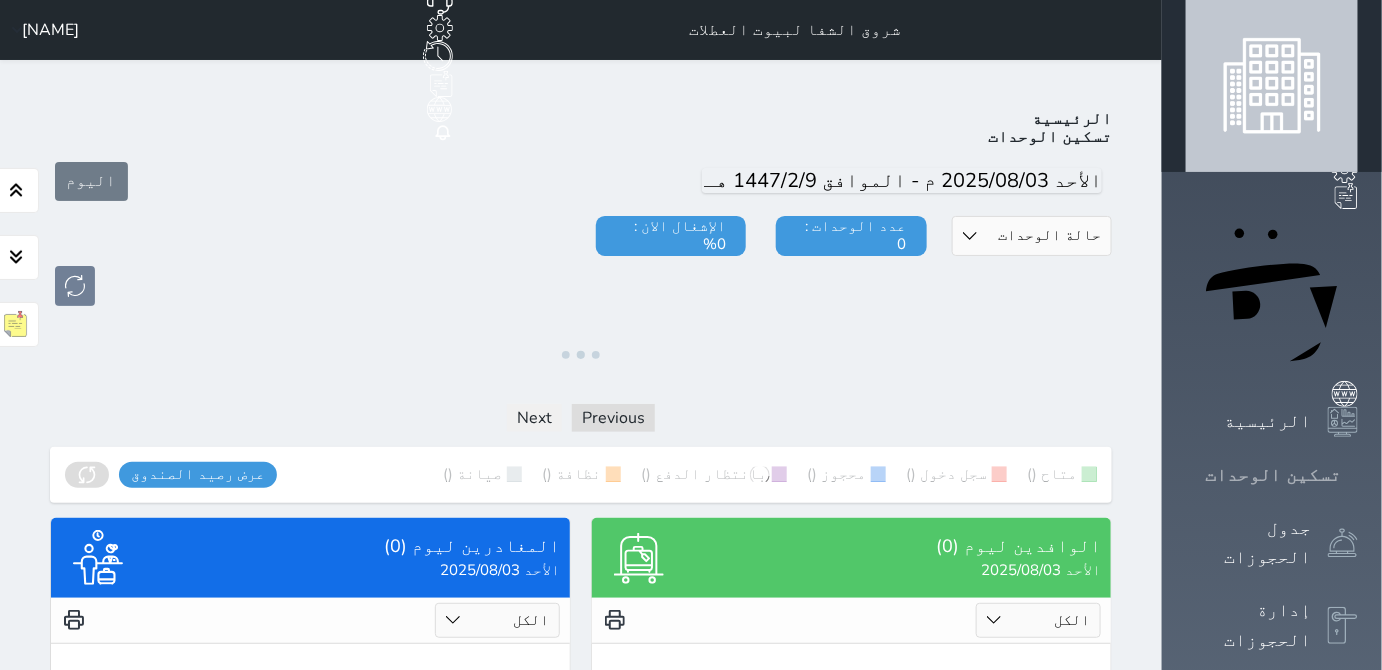 scroll, scrollTop: 77, scrollLeft: 0, axis: vertical 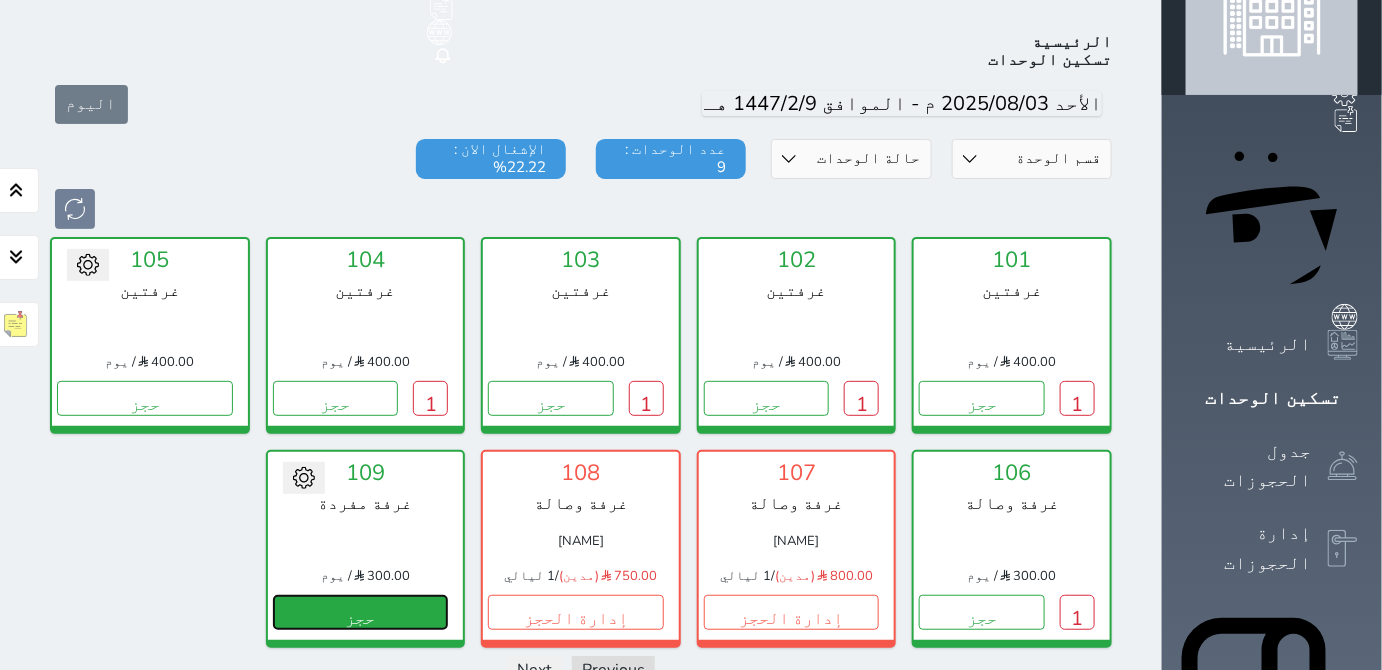 click on "حجز" at bounding box center (361, 612) 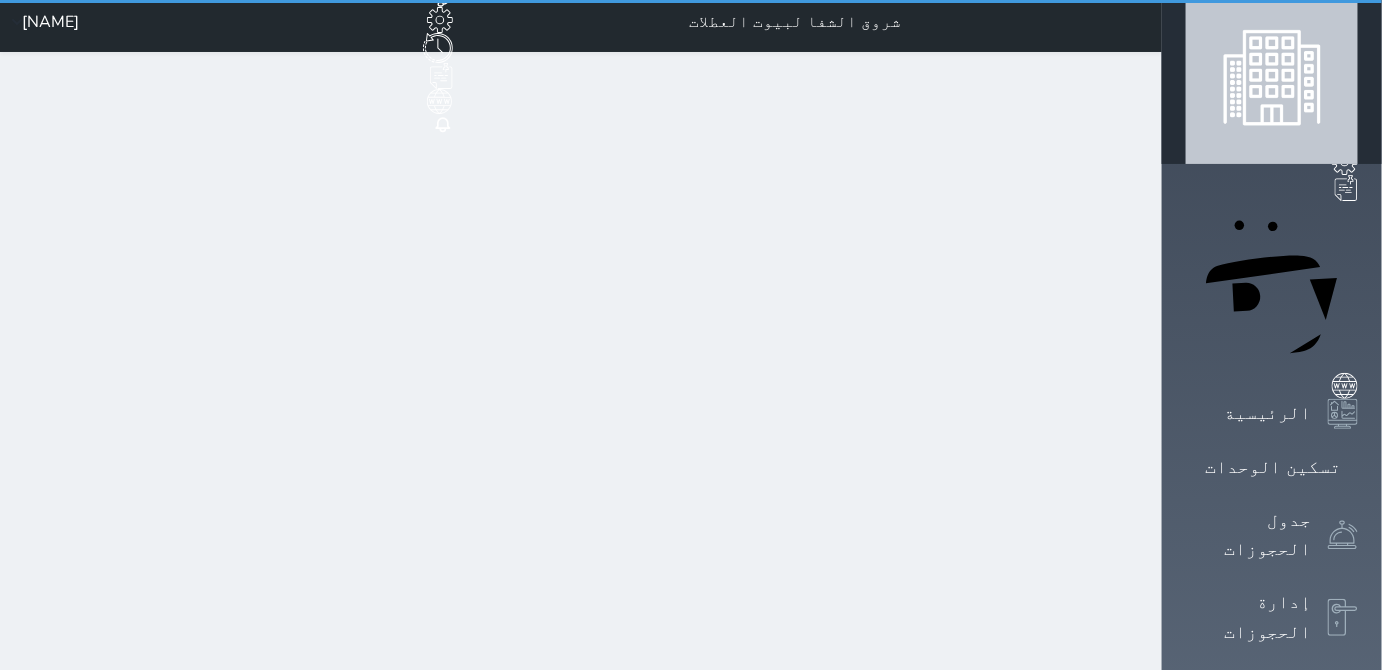 scroll, scrollTop: 0, scrollLeft: 0, axis: both 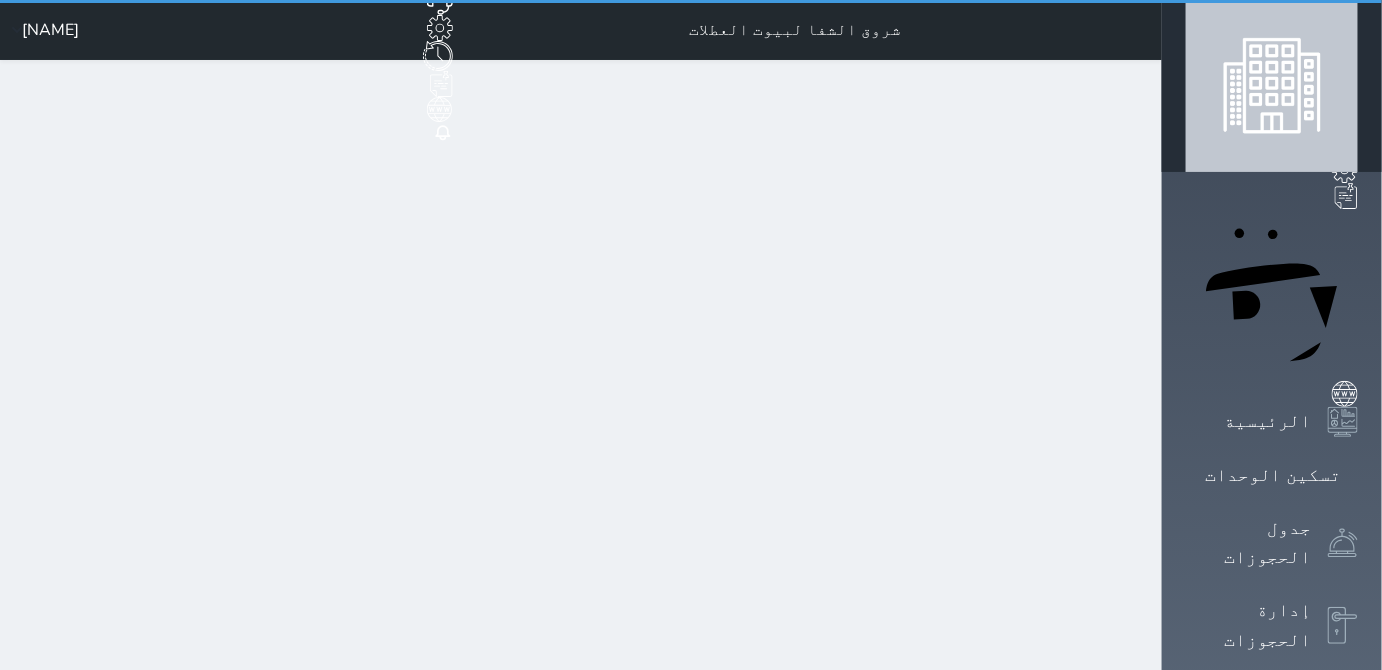 select on "1" 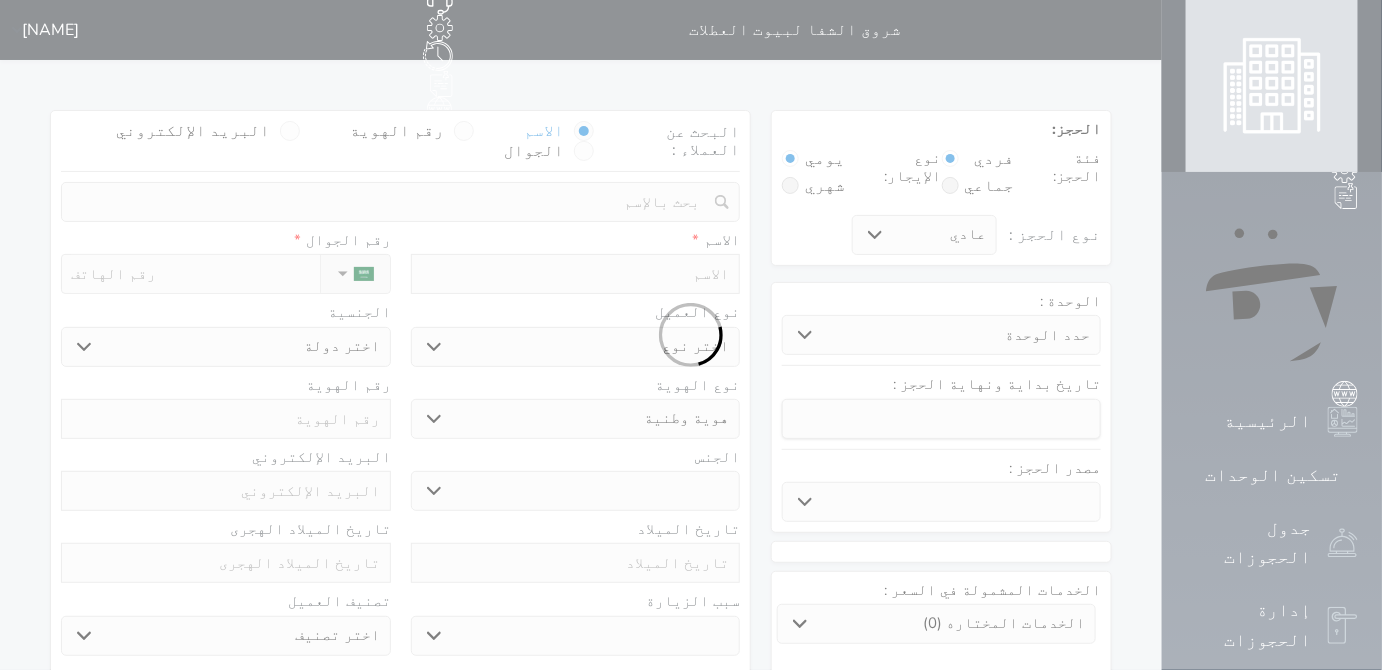 select 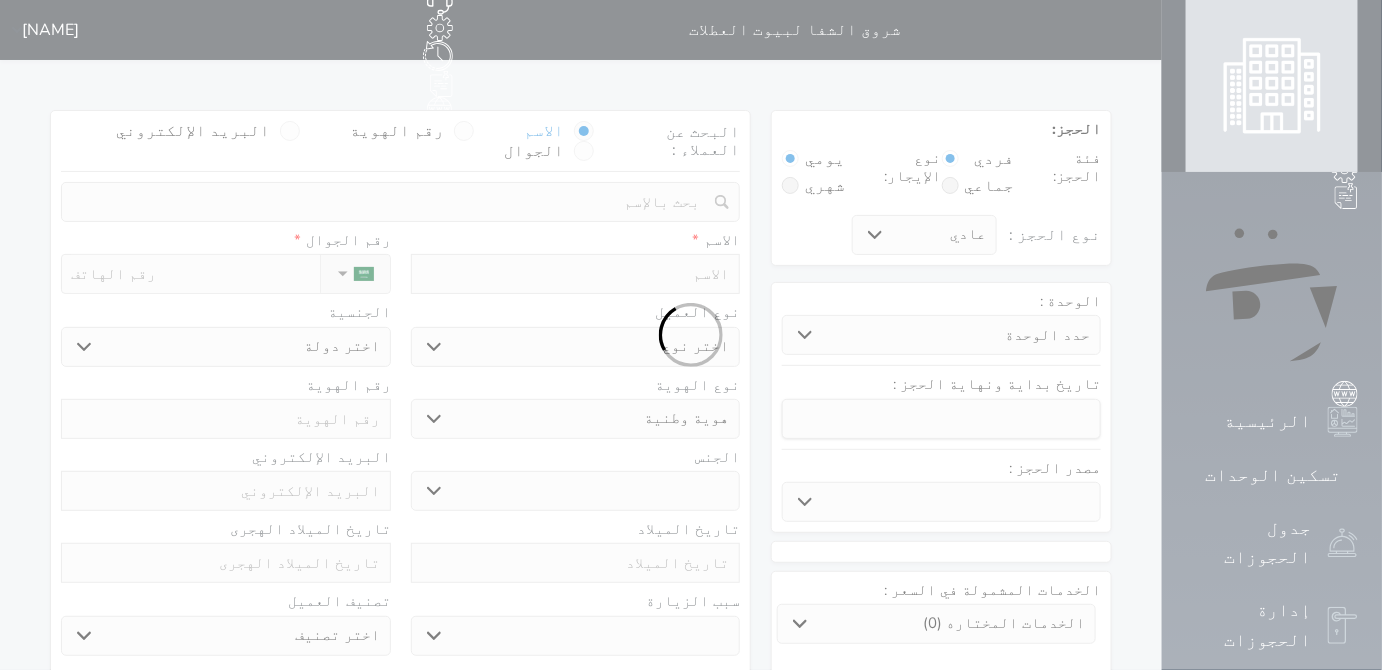 select 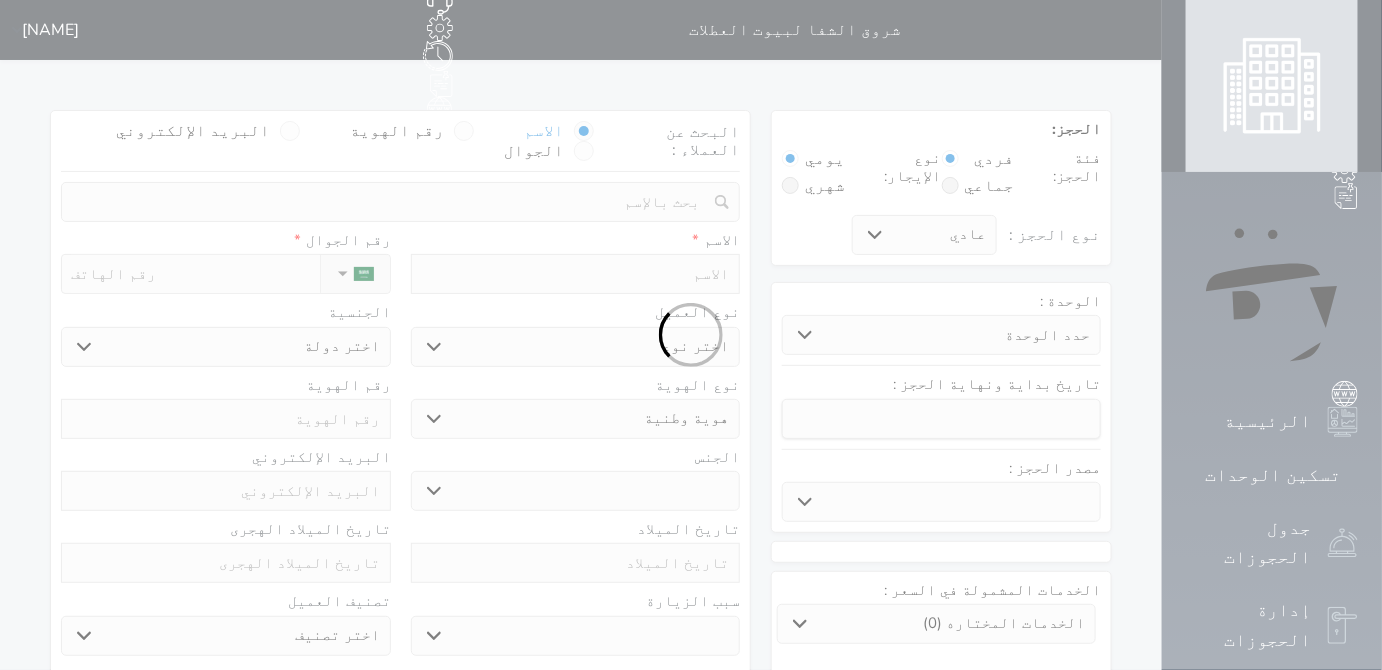 select 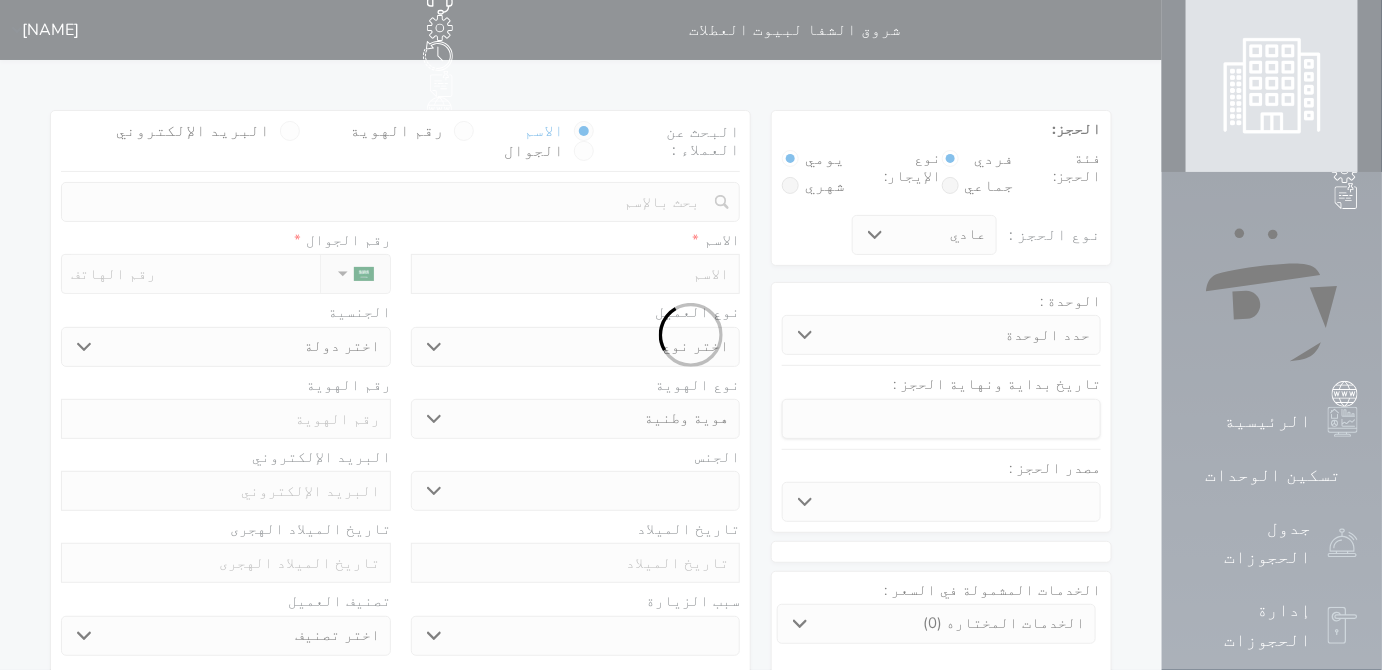select 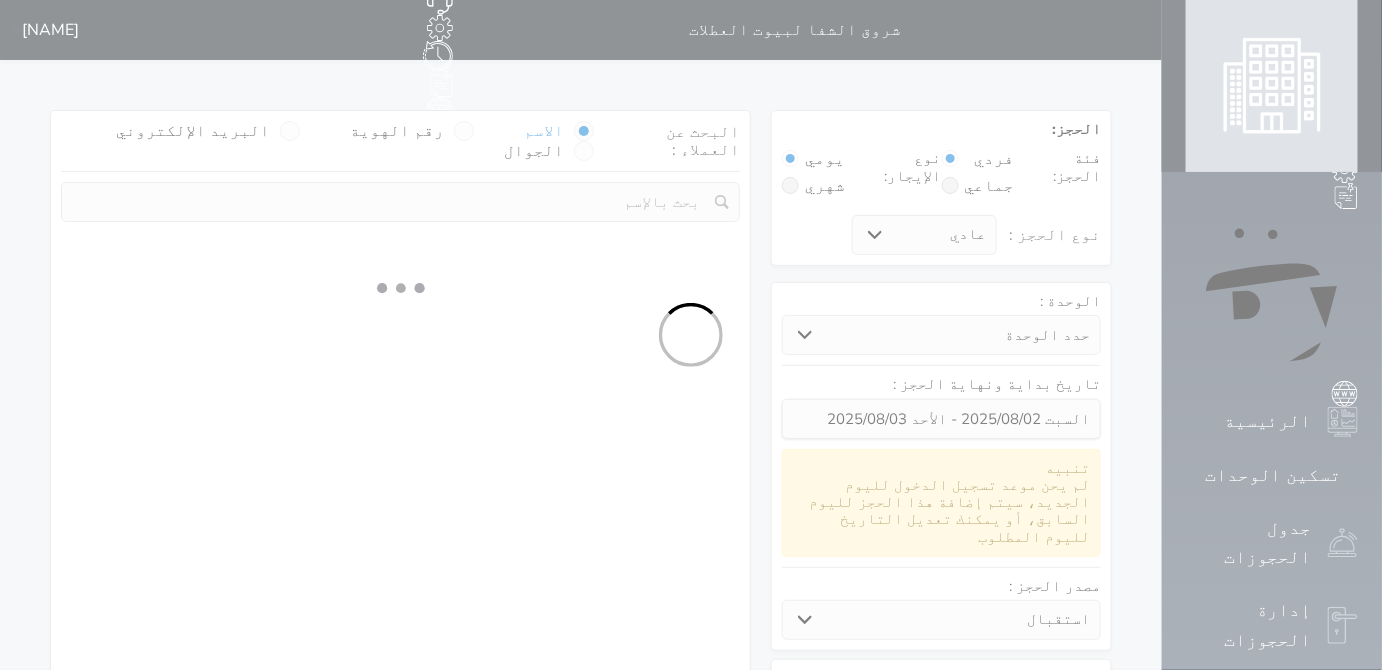 select 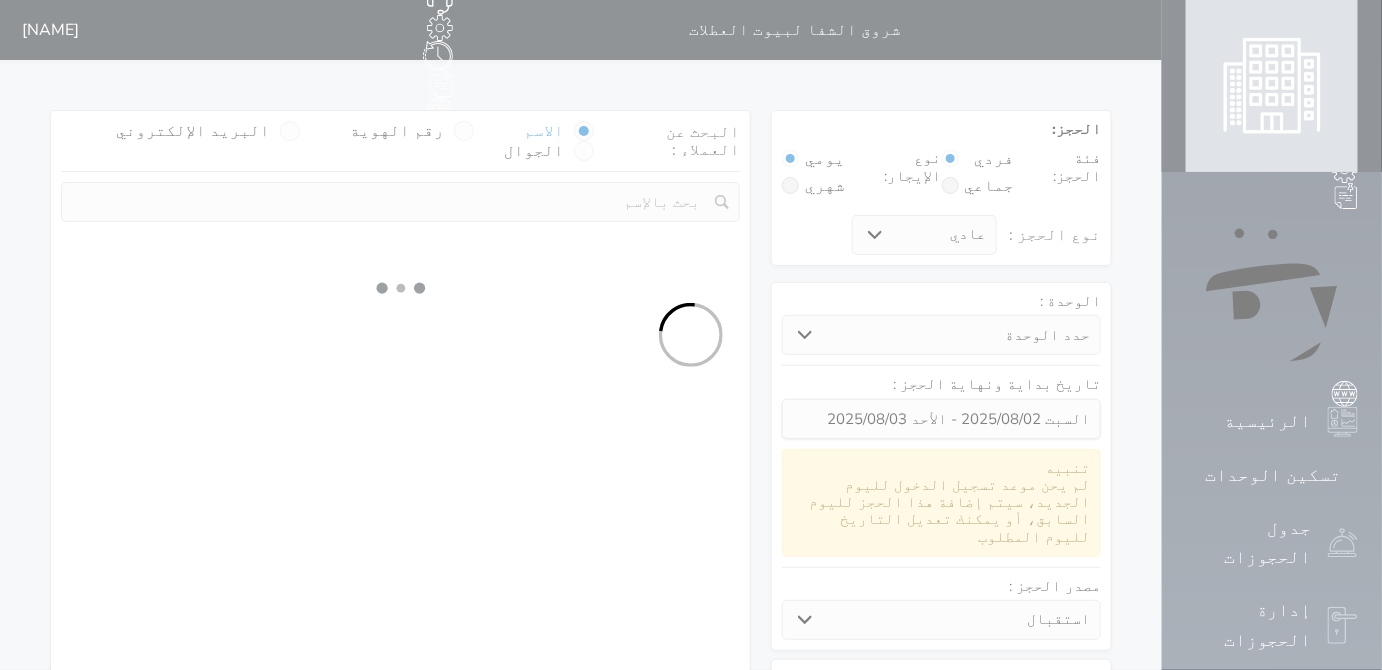 select on "1" 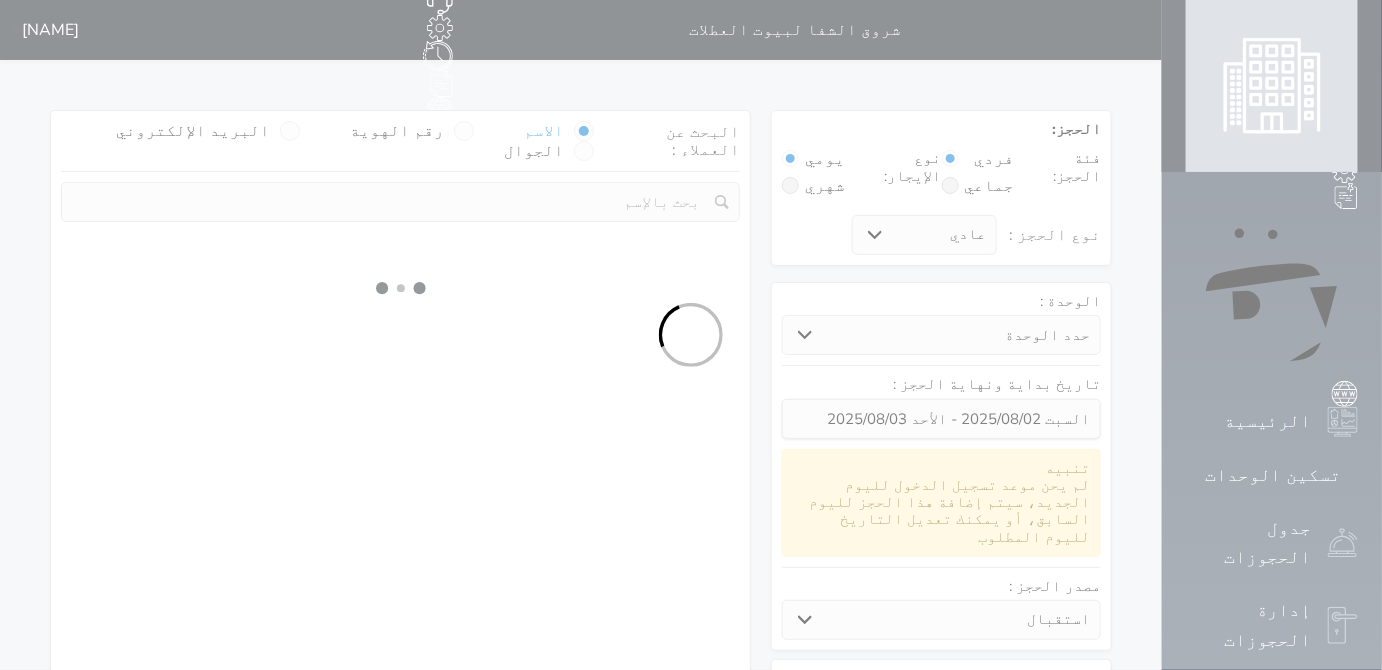 select on "113" 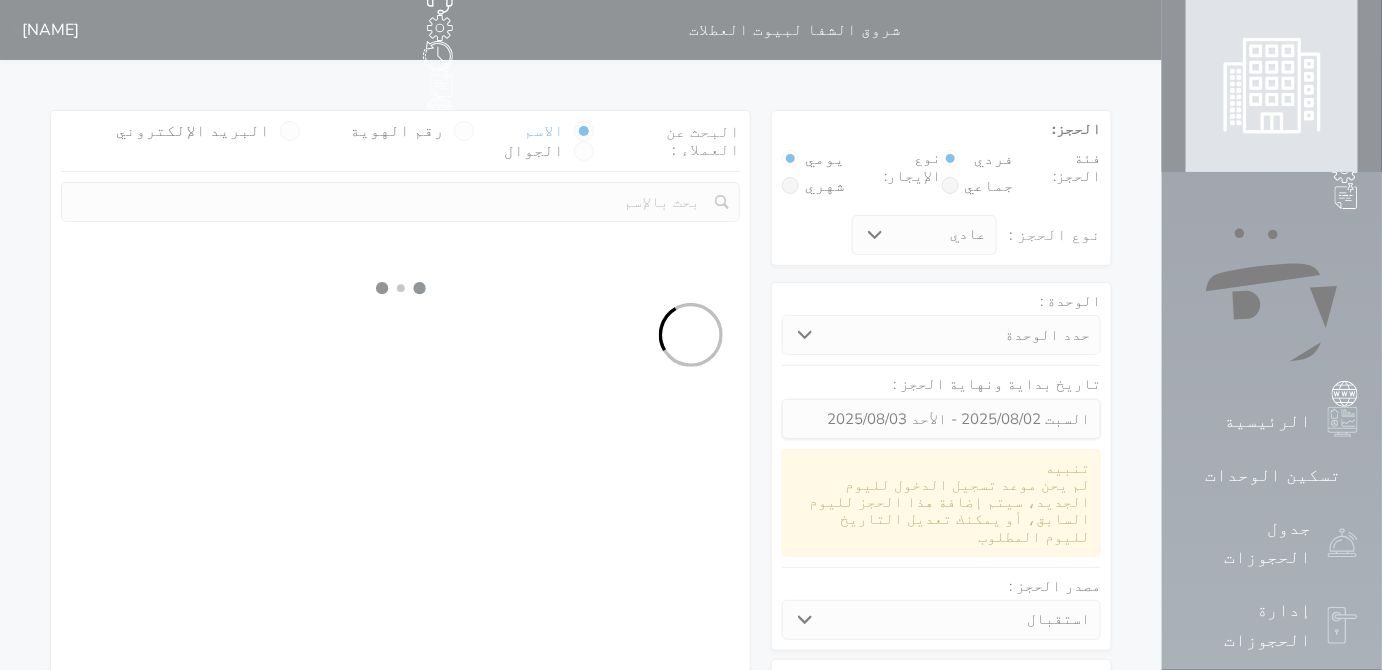 select on "1" 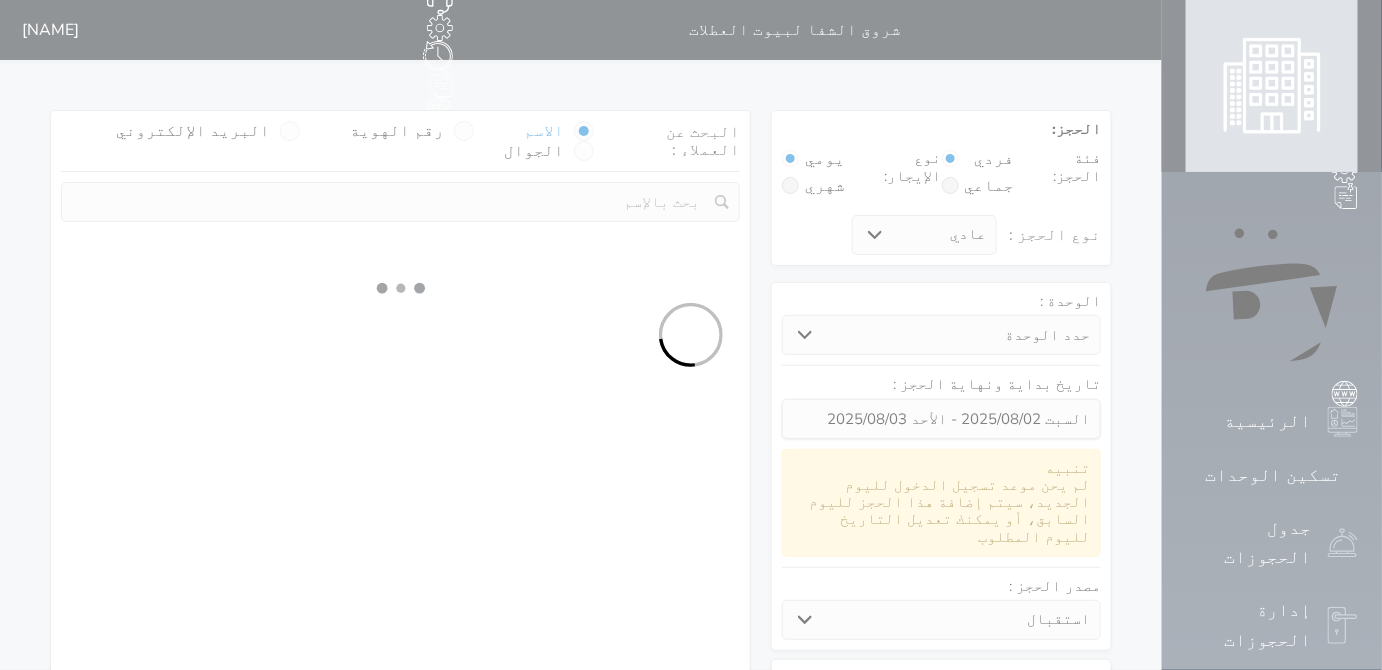 select 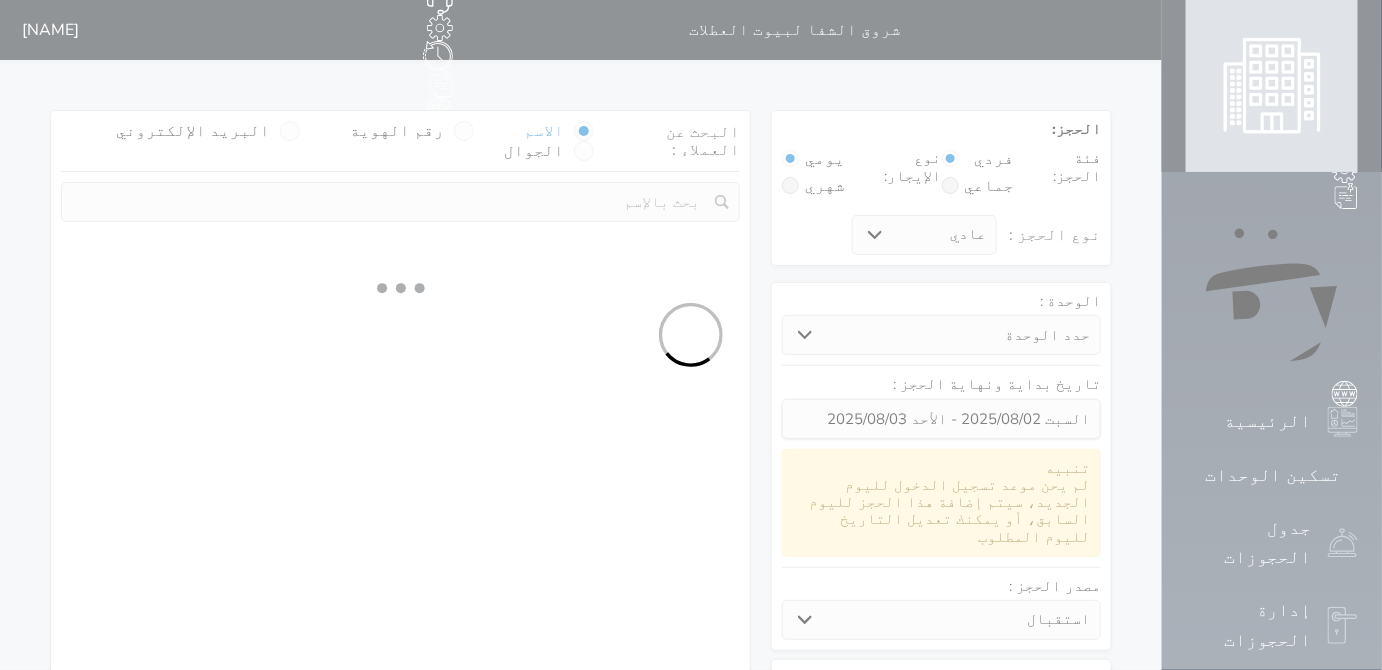 select on "7" 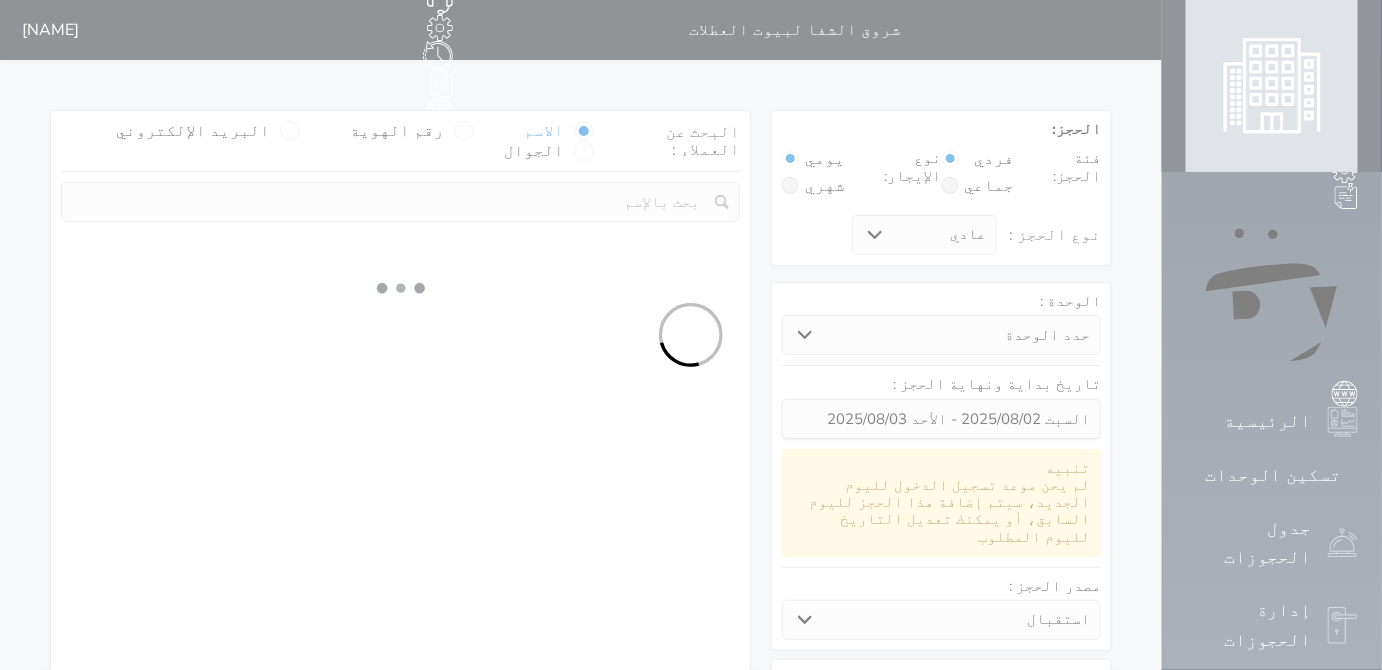 select 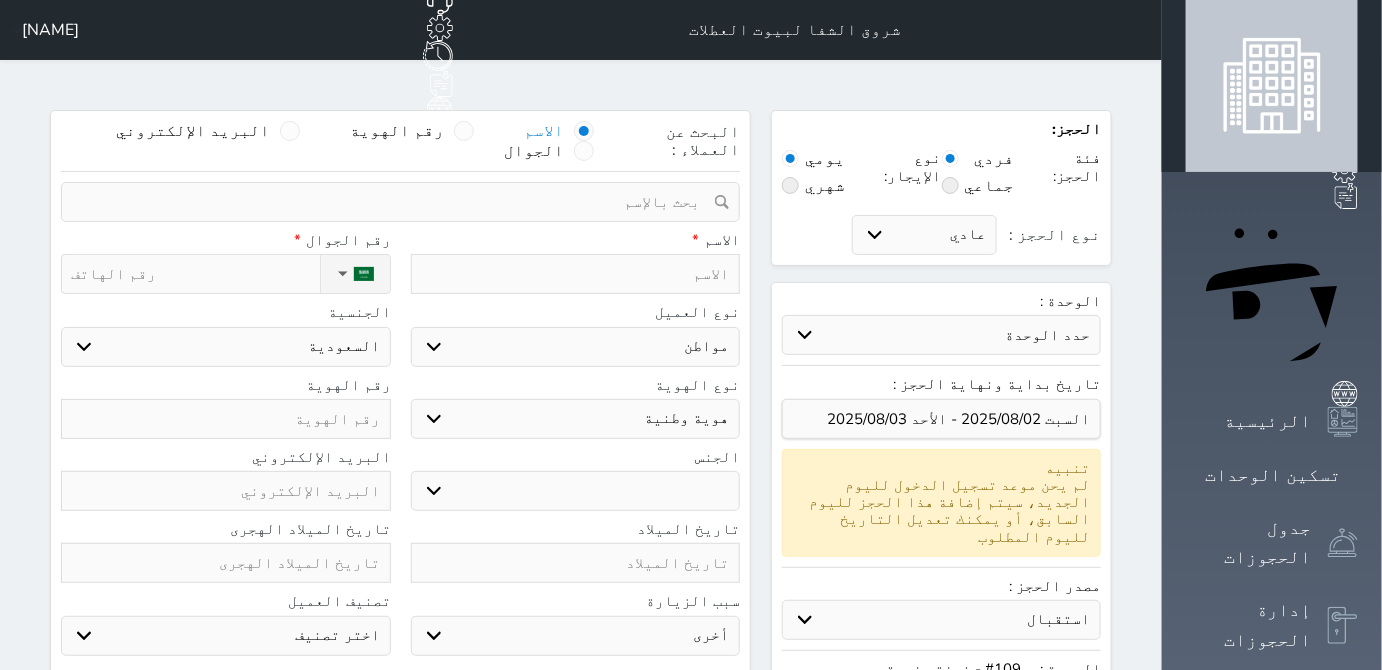 select 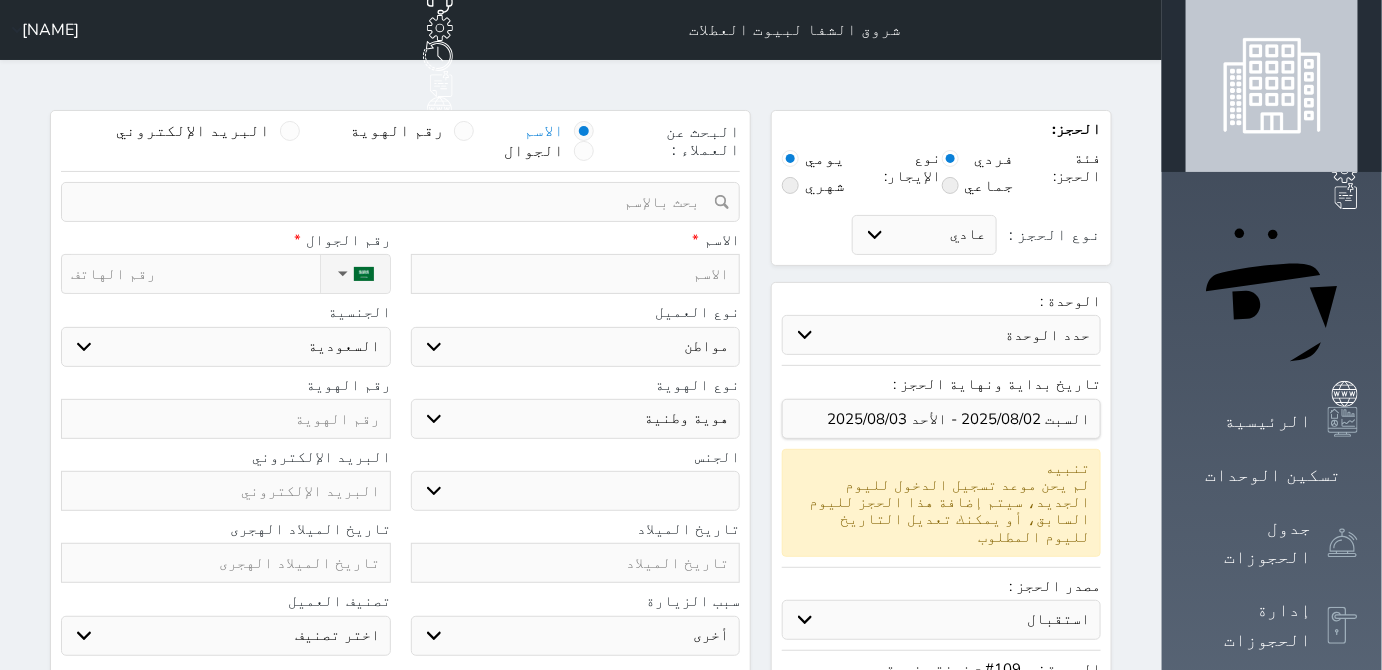 select 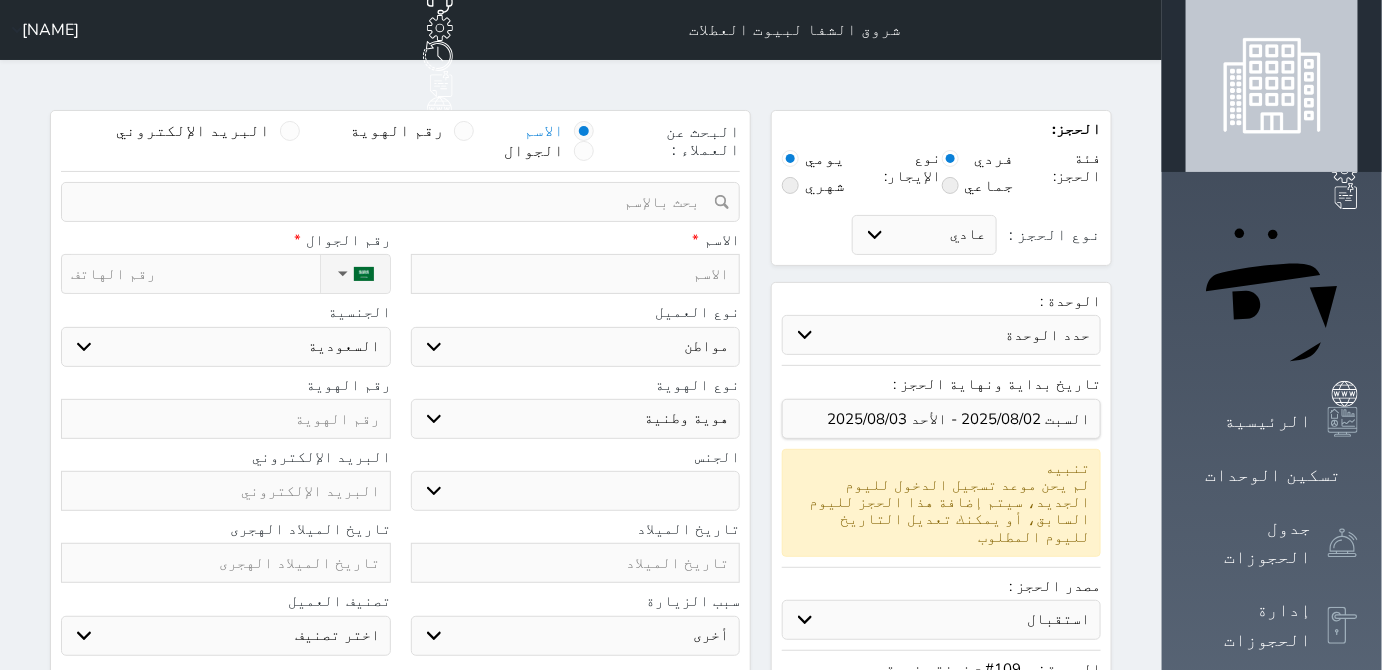 select 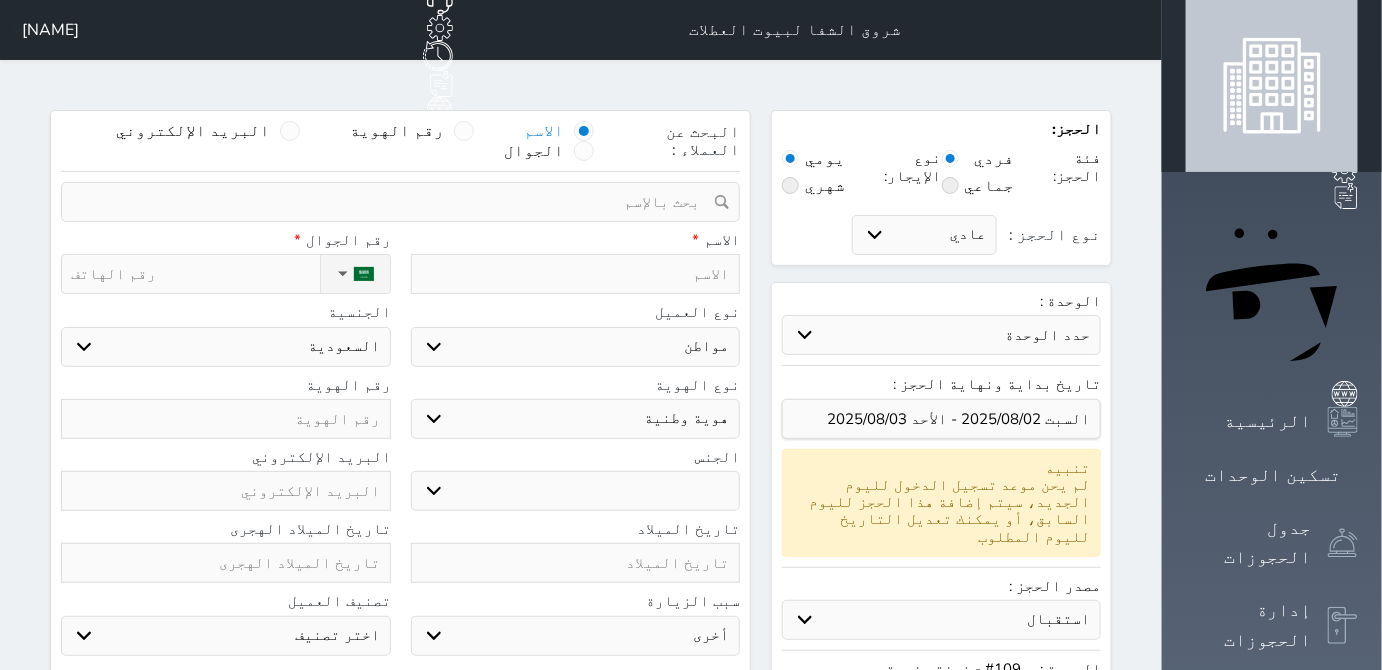 select 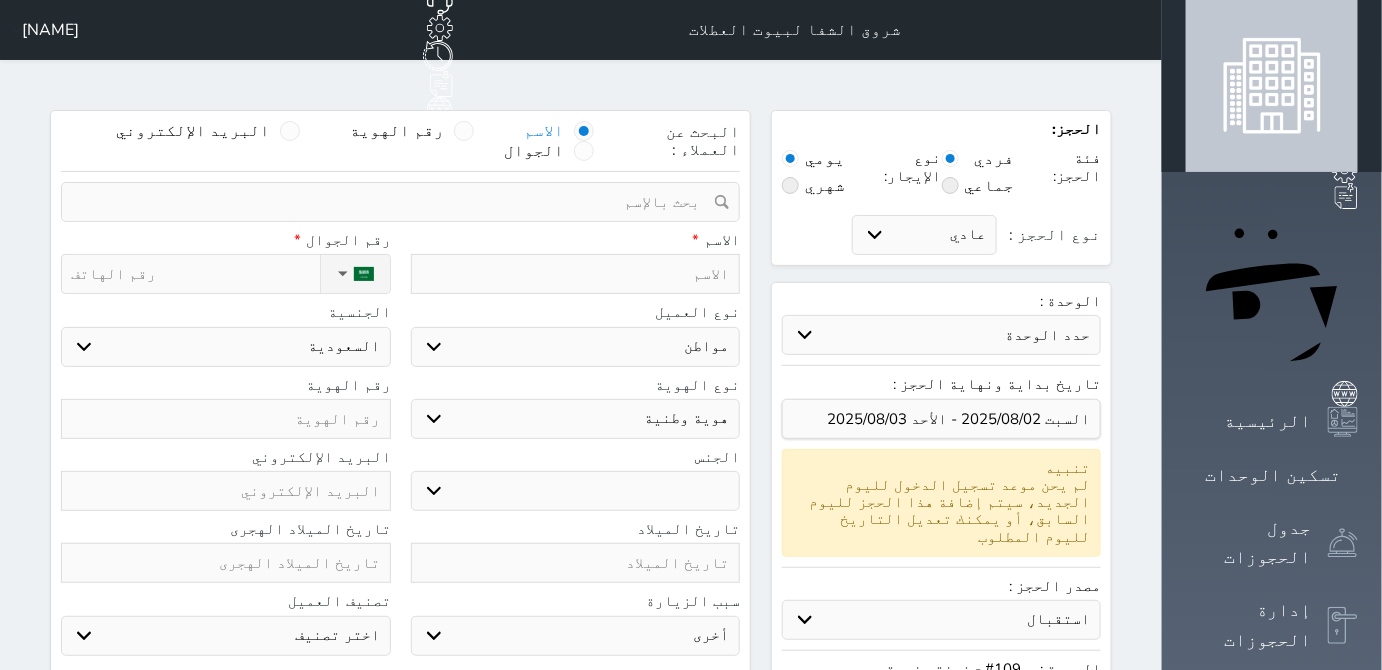 select 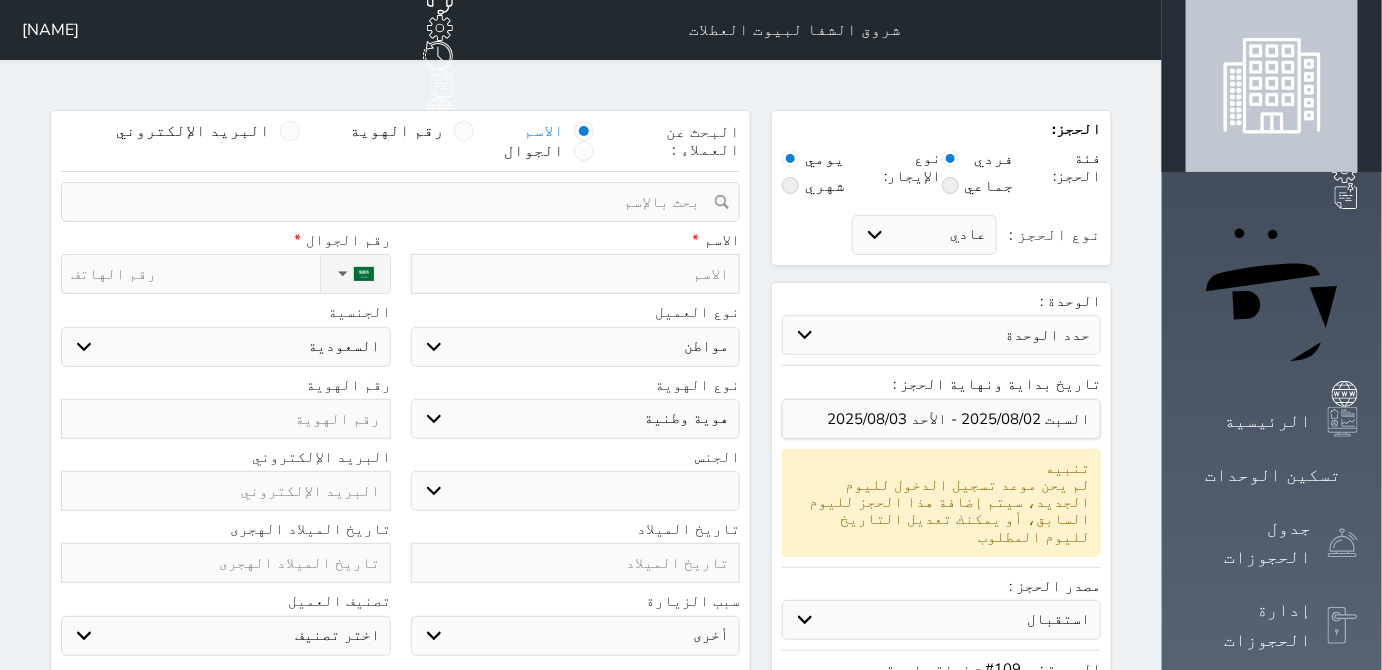 select 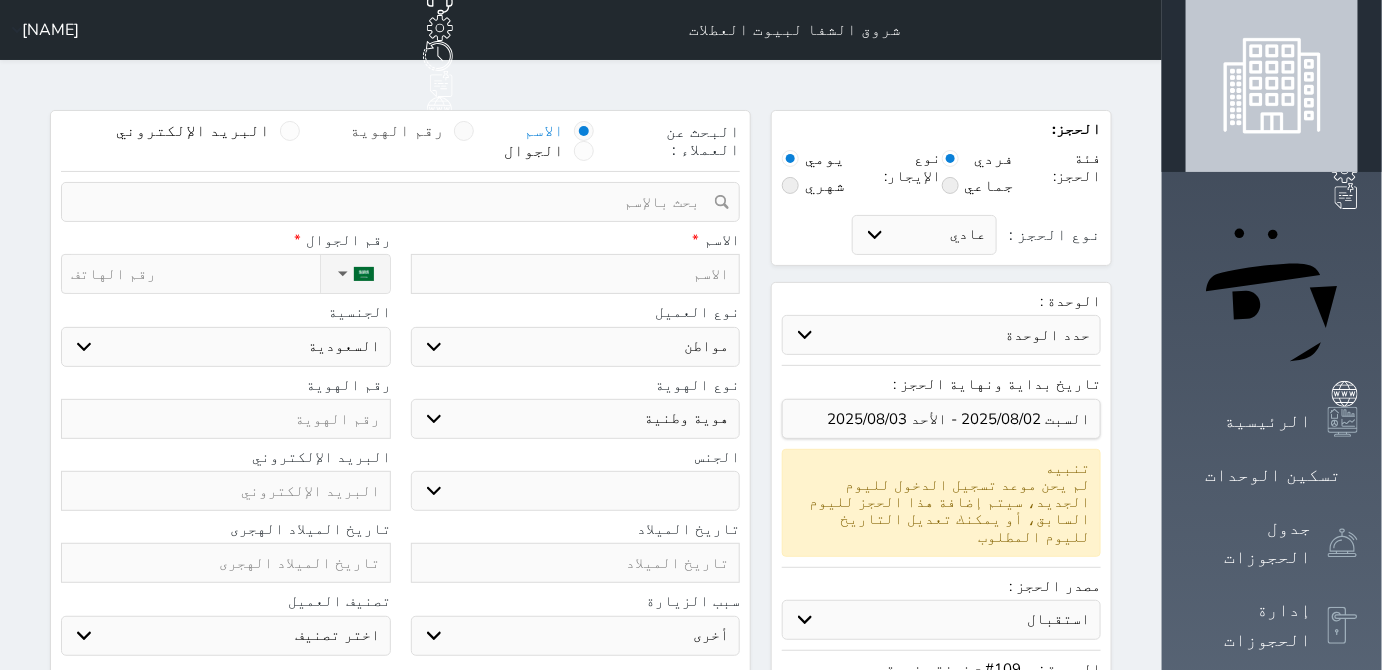 drag, startPoint x: 556, startPoint y: 99, endPoint x: 568, endPoint y: 130, distance: 33.24154 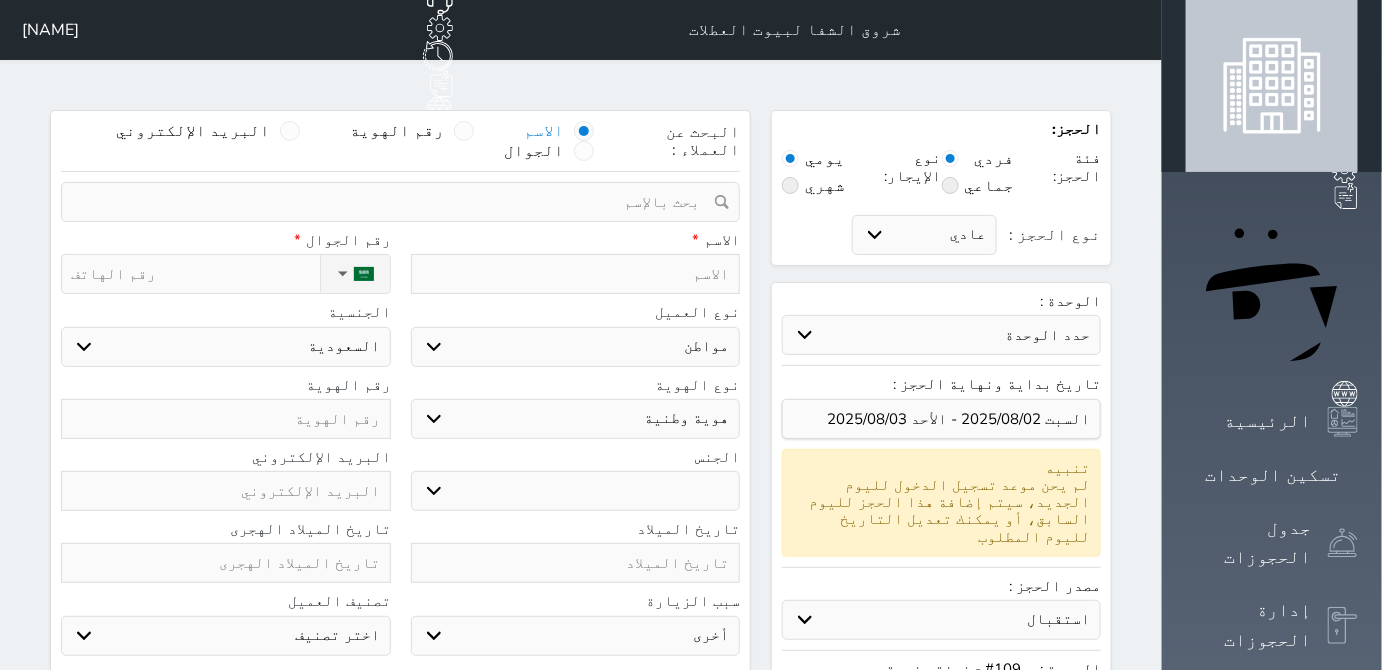 click on "رقم الهوية" at bounding box center (444, 141) 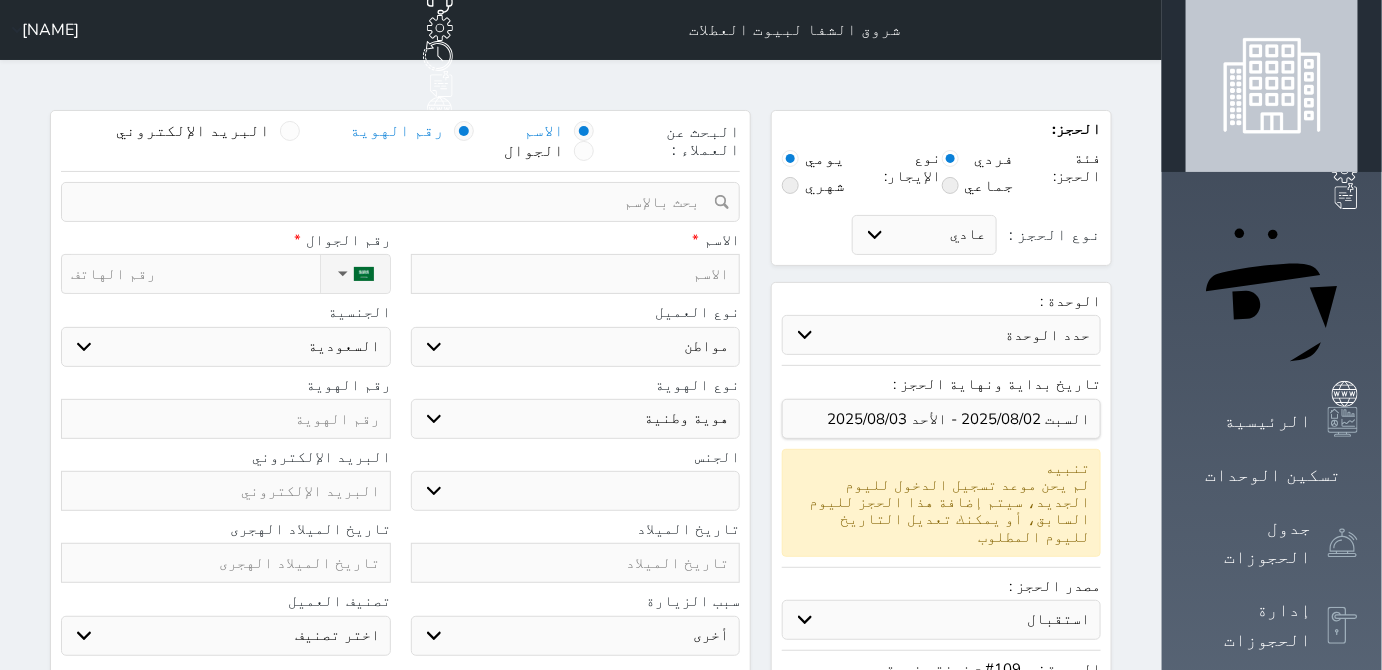 select 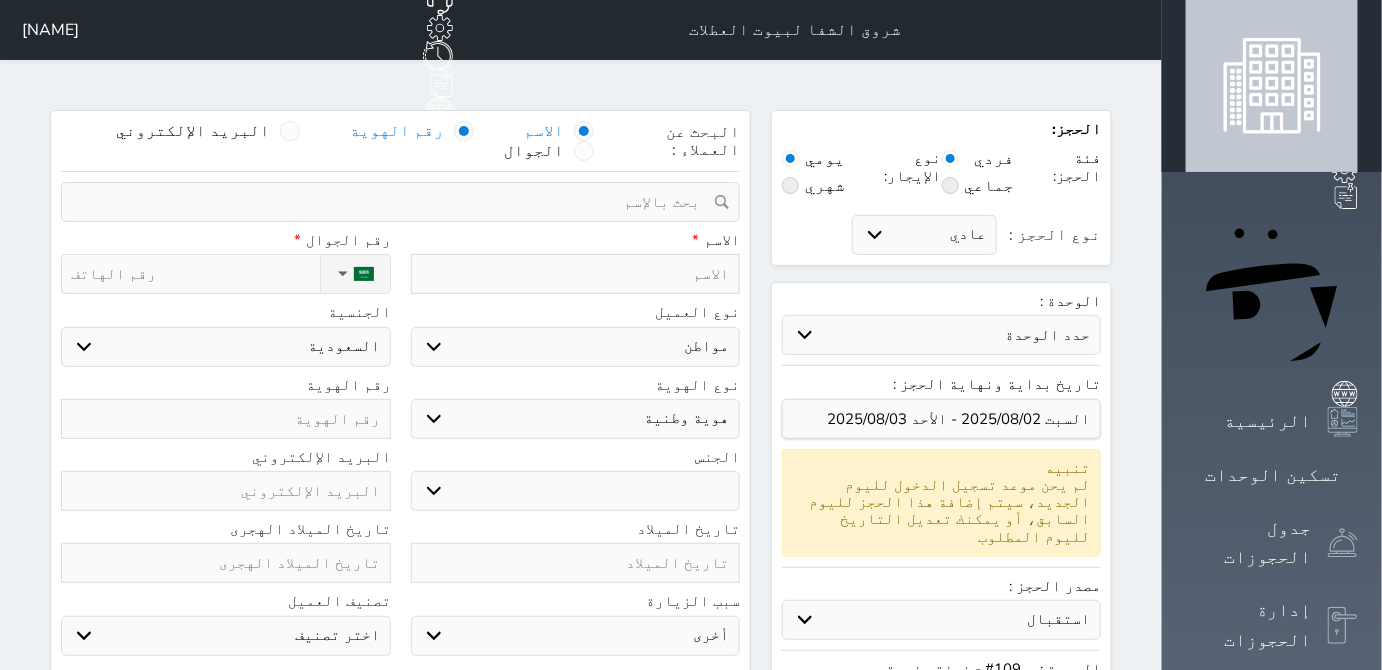 select 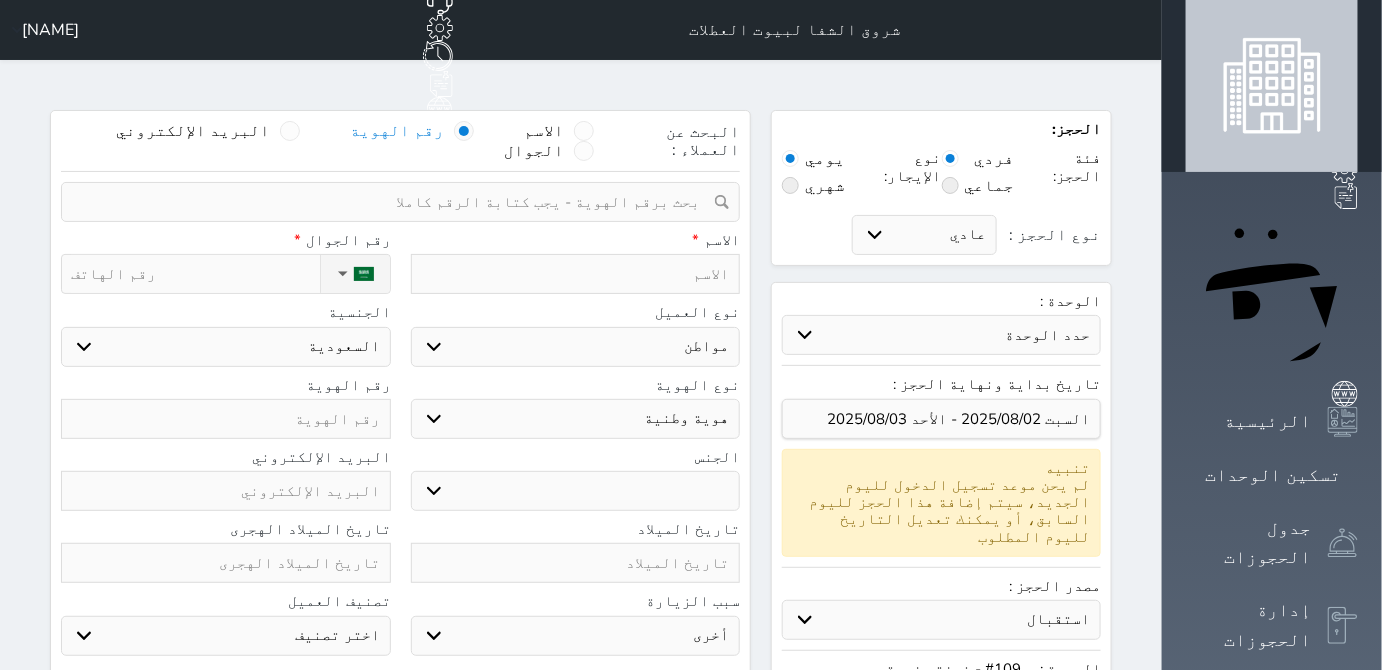 click at bounding box center [393, 202] 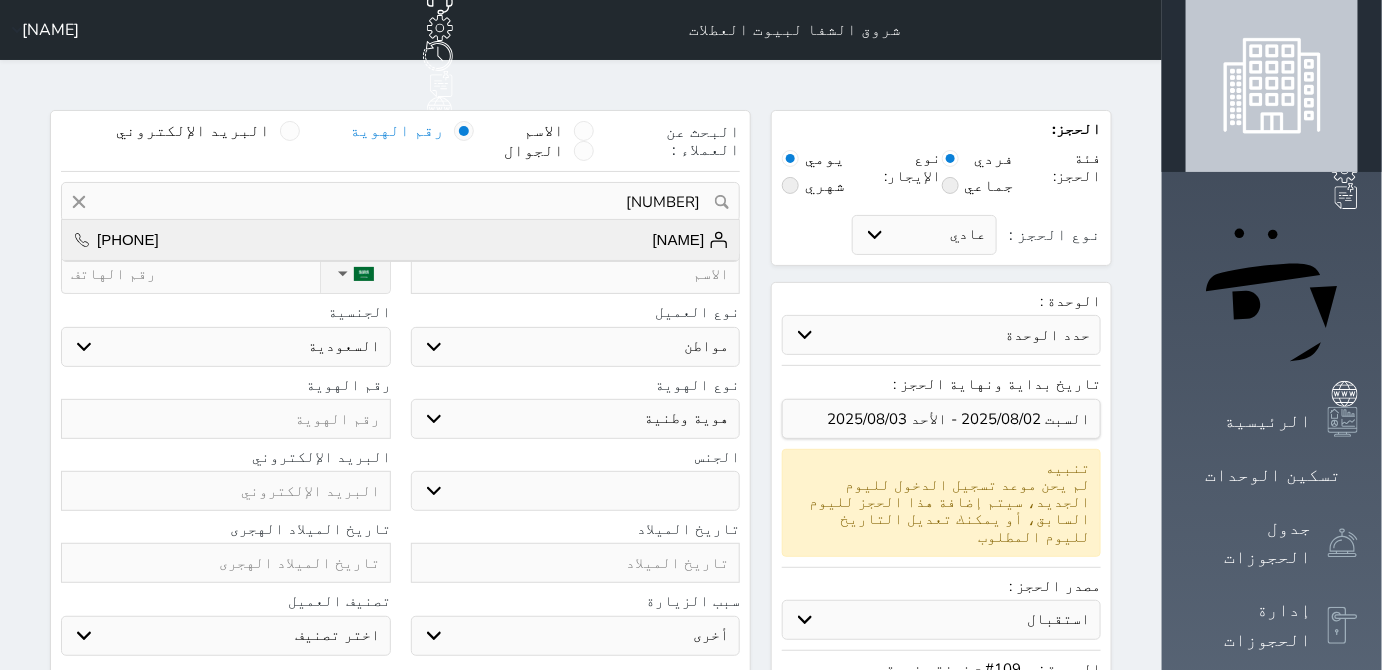 click on "[NAME]   [PHONE]" at bounding box center [400, 240] 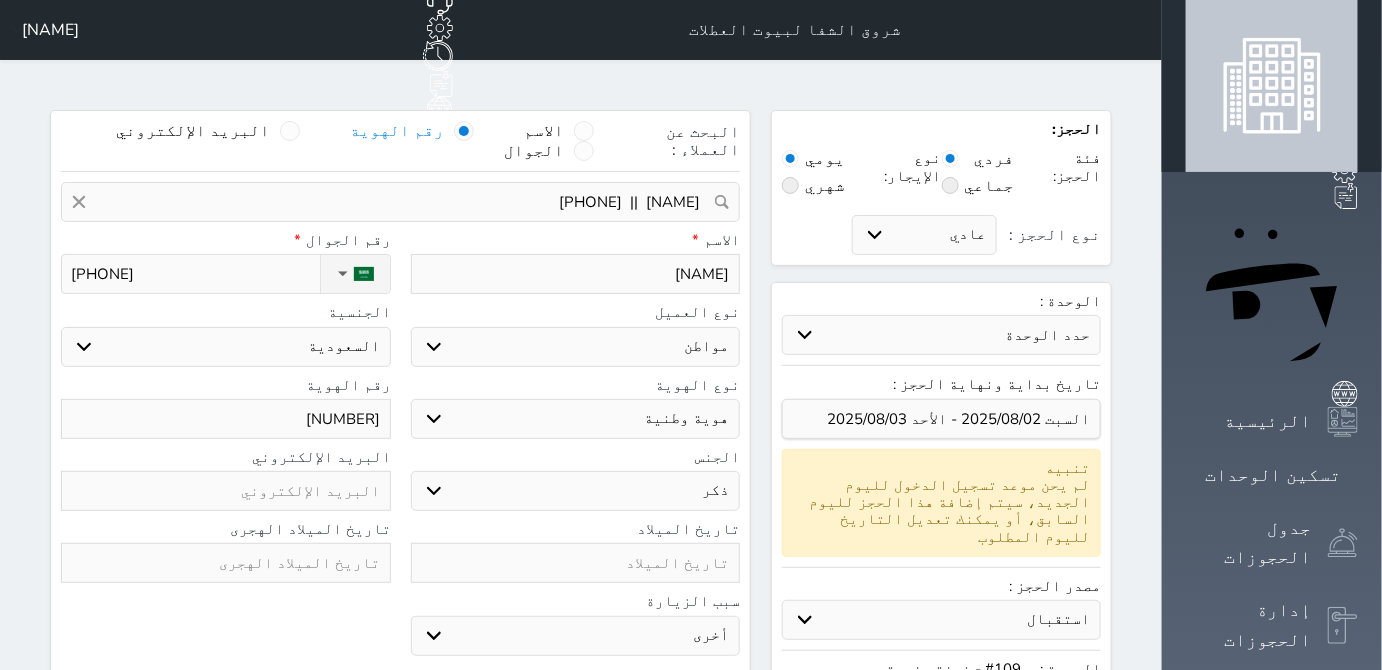 select 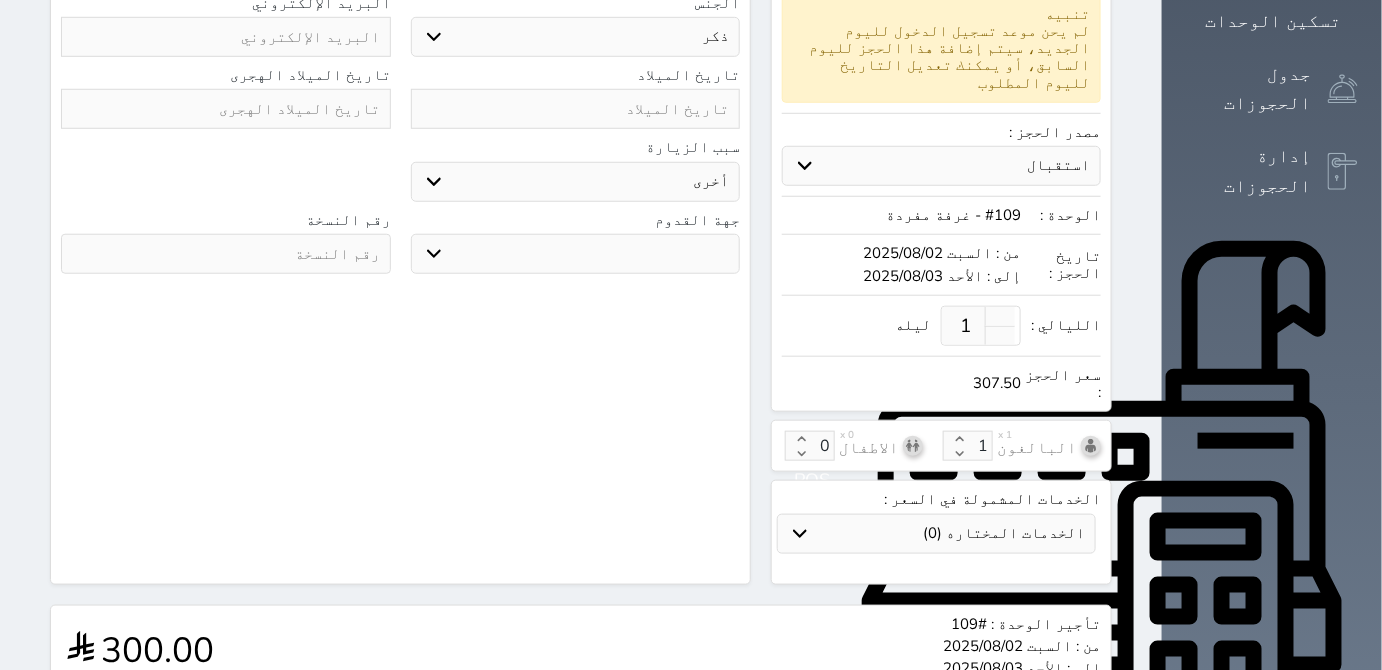 scroll, scrollTop: 594, scrollLeft: 0, axis: vertical 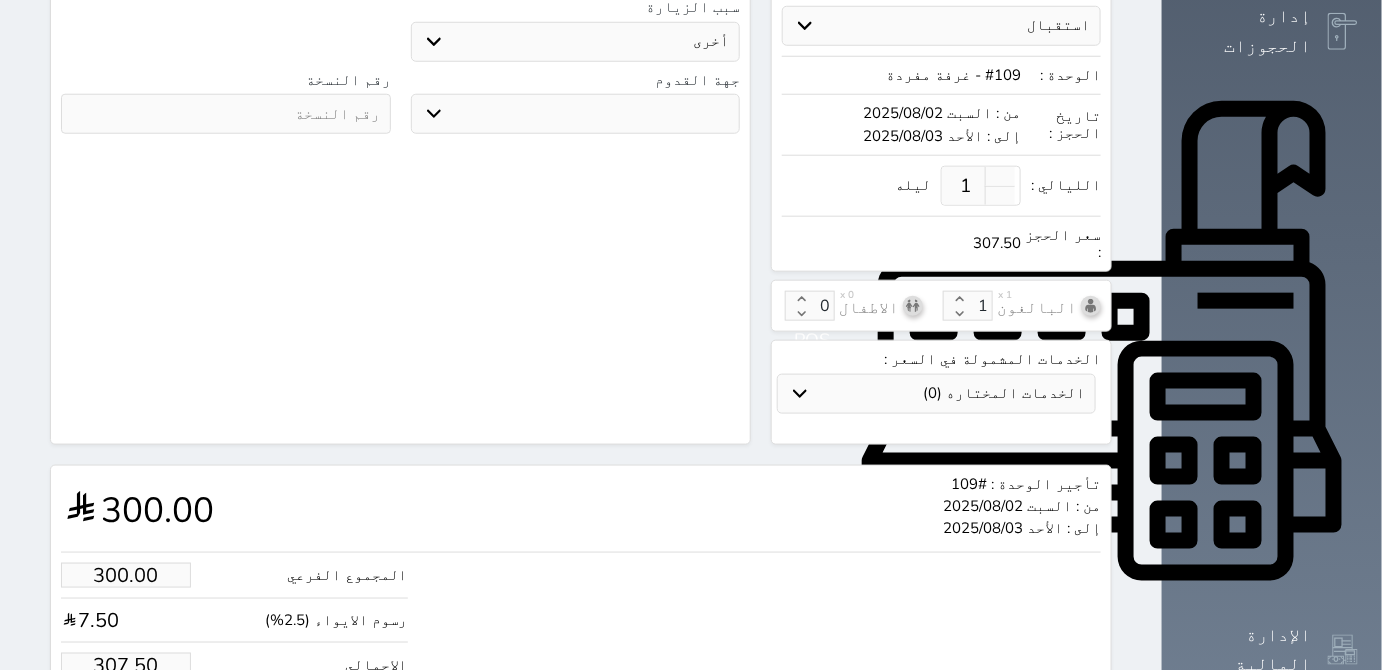 click on "307.50" at bounding box center (126, 665) 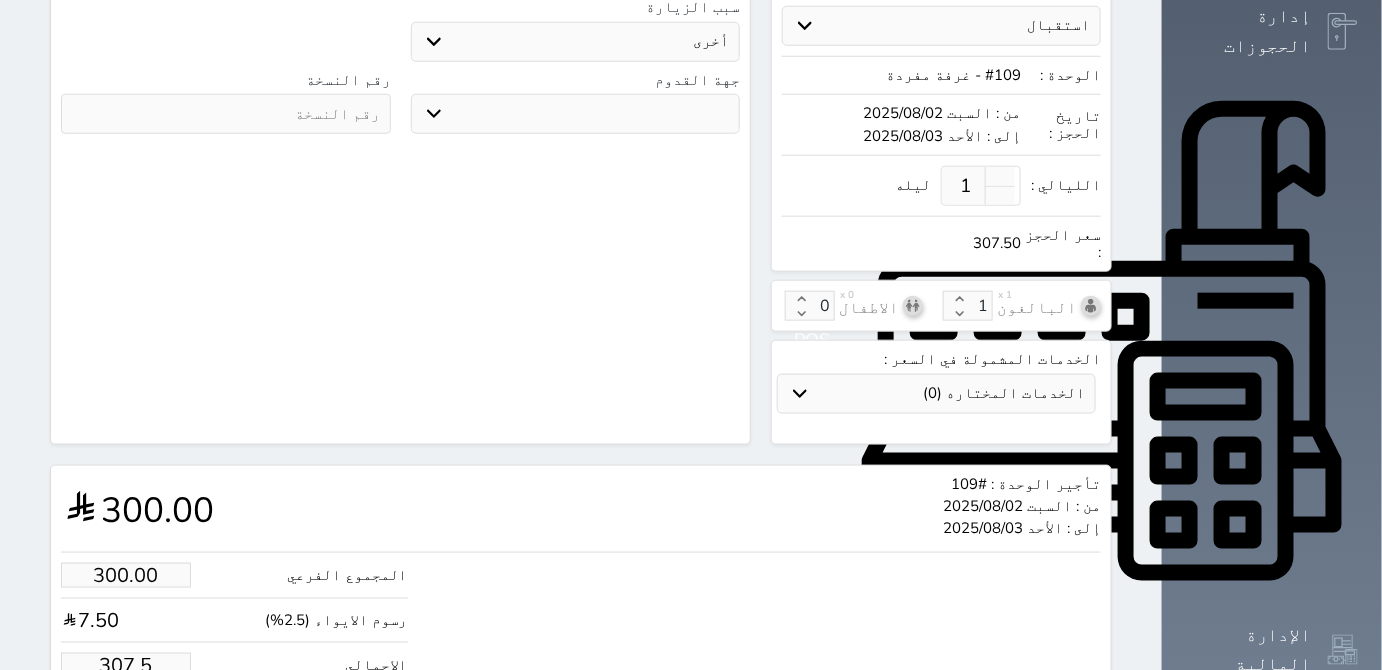 type on "[PRICE]" 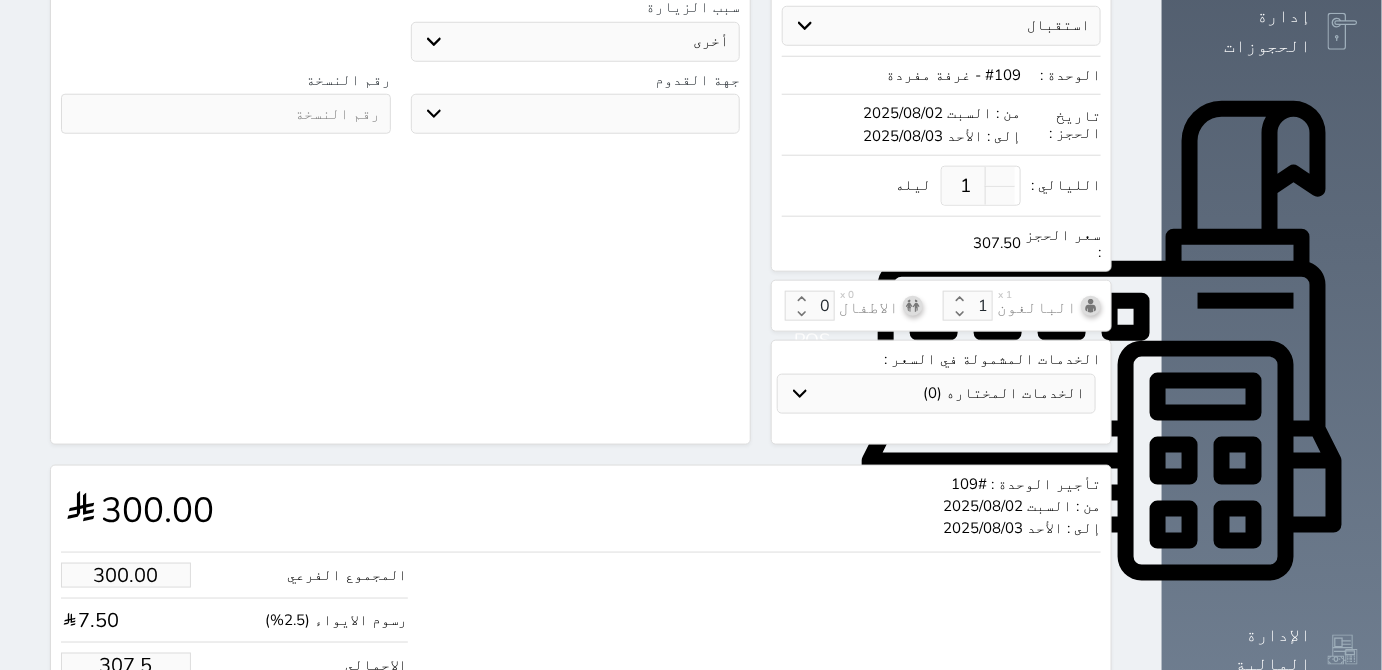 type on "307" 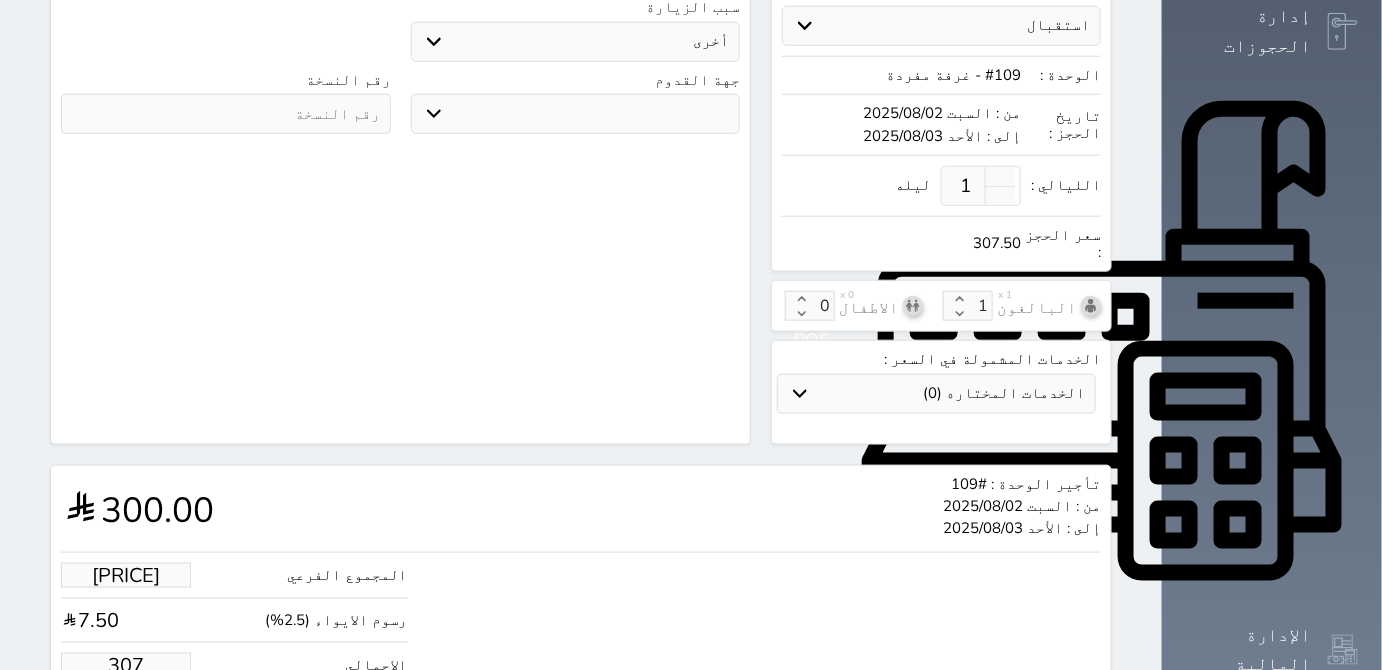 type on "29.27" 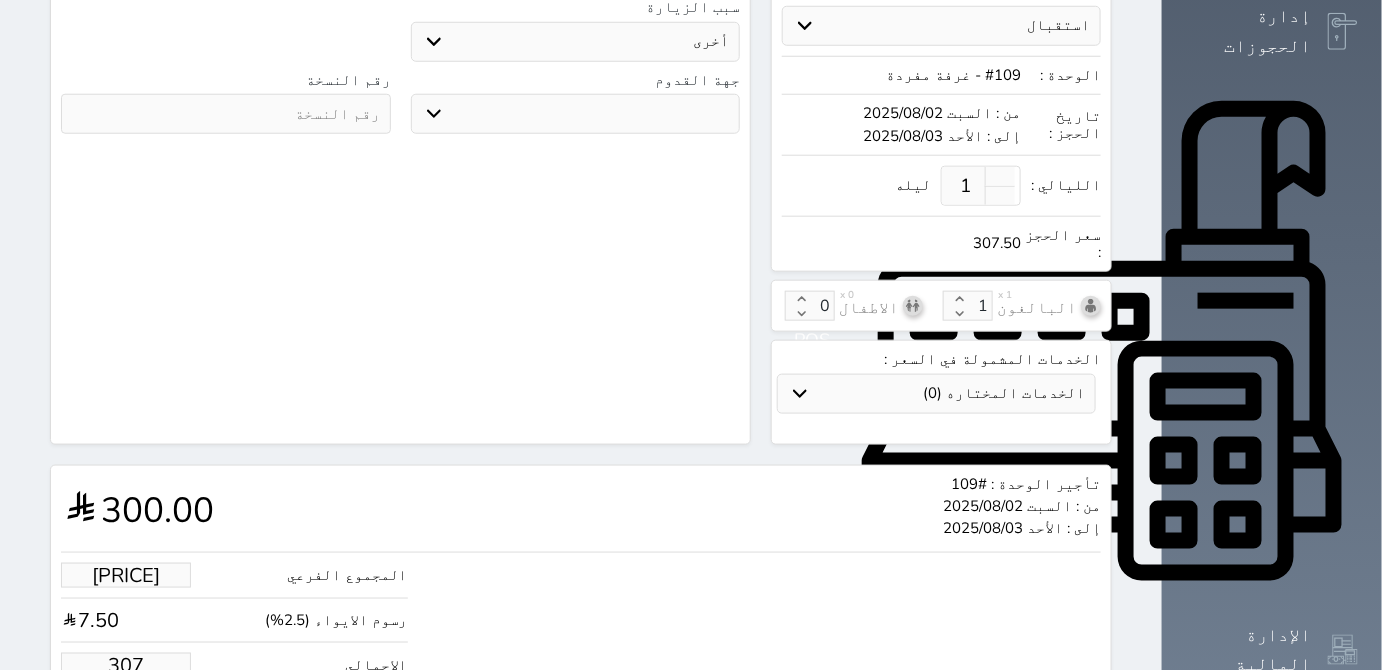 type on "30" 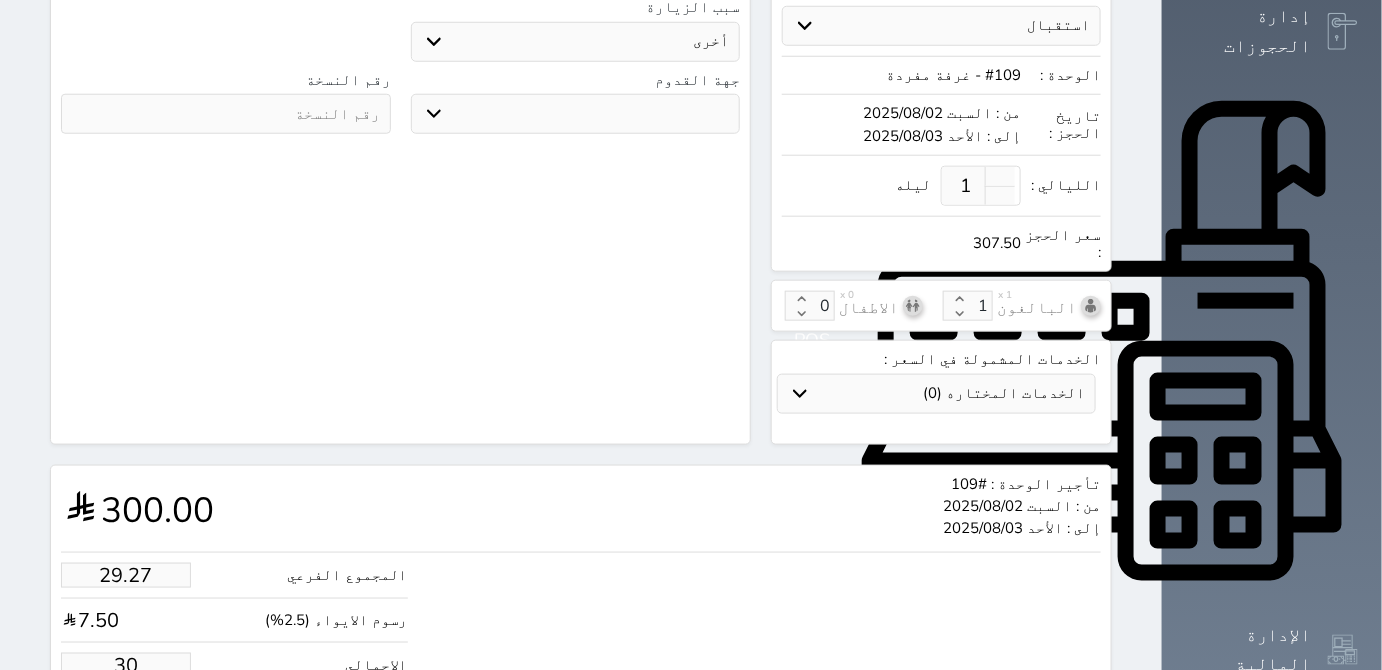type on "2.93" 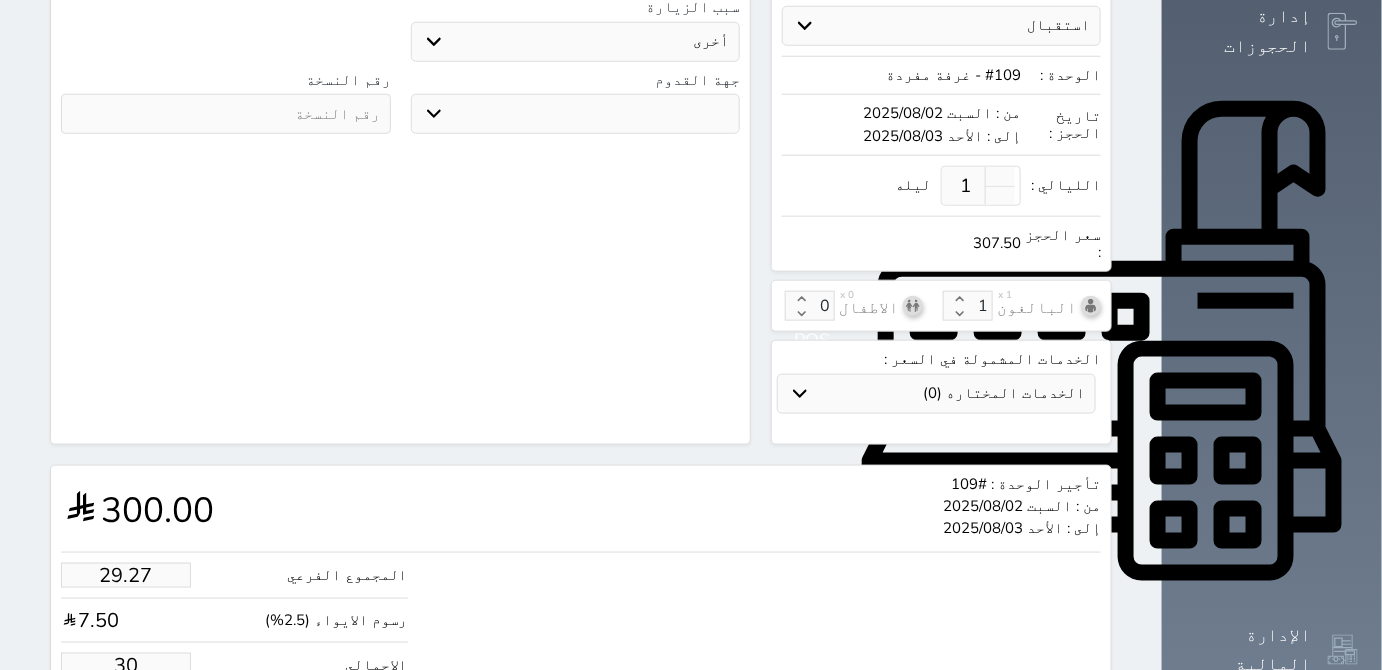 type on "3" 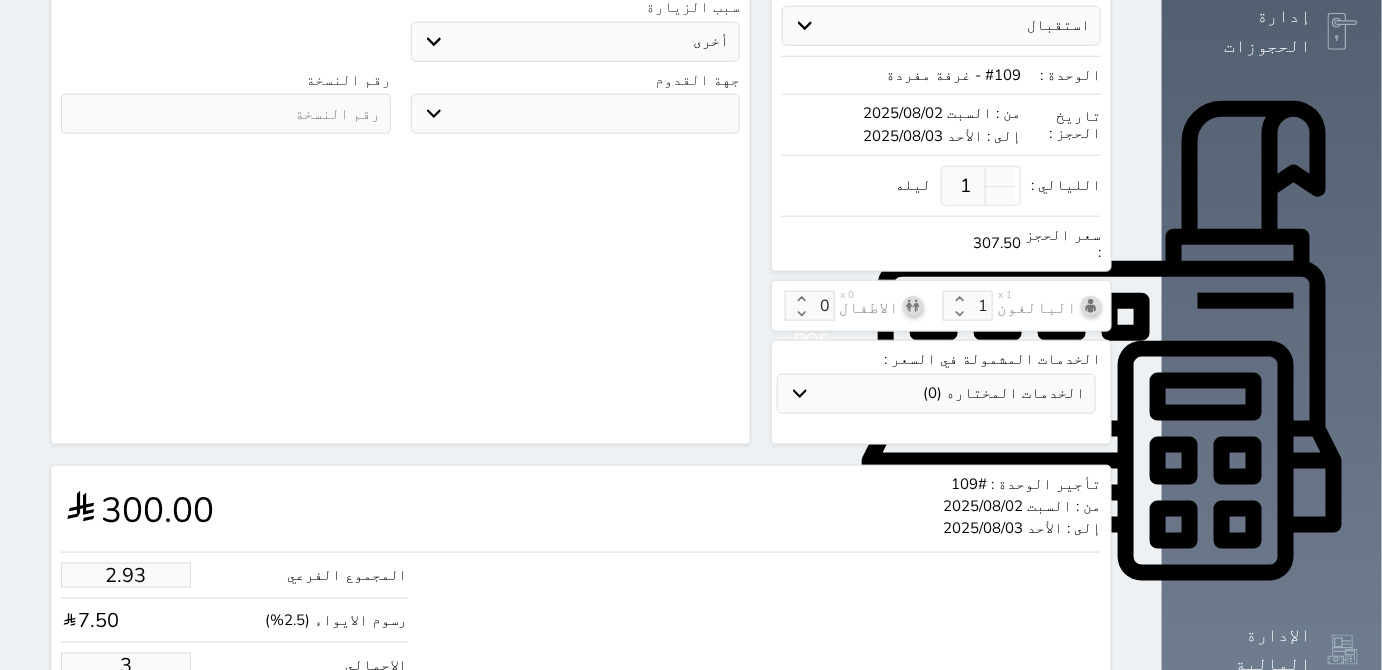 type on "1.00" 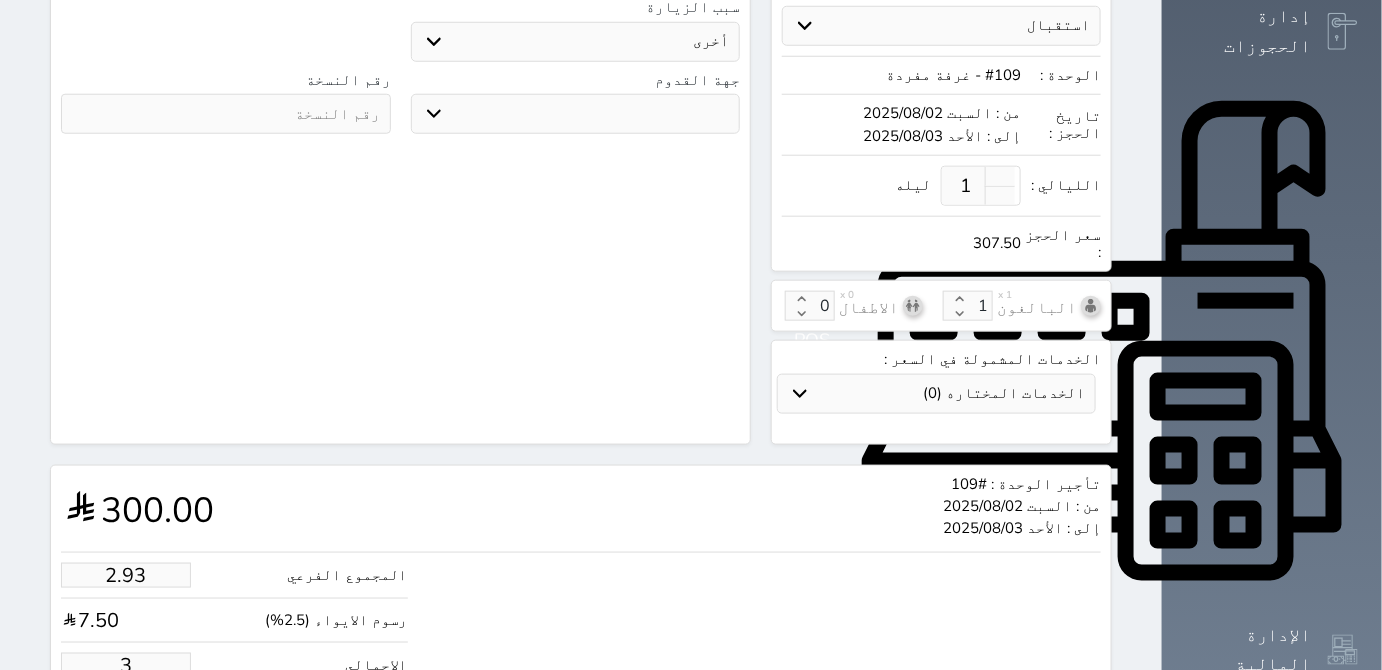 type on "1.025" 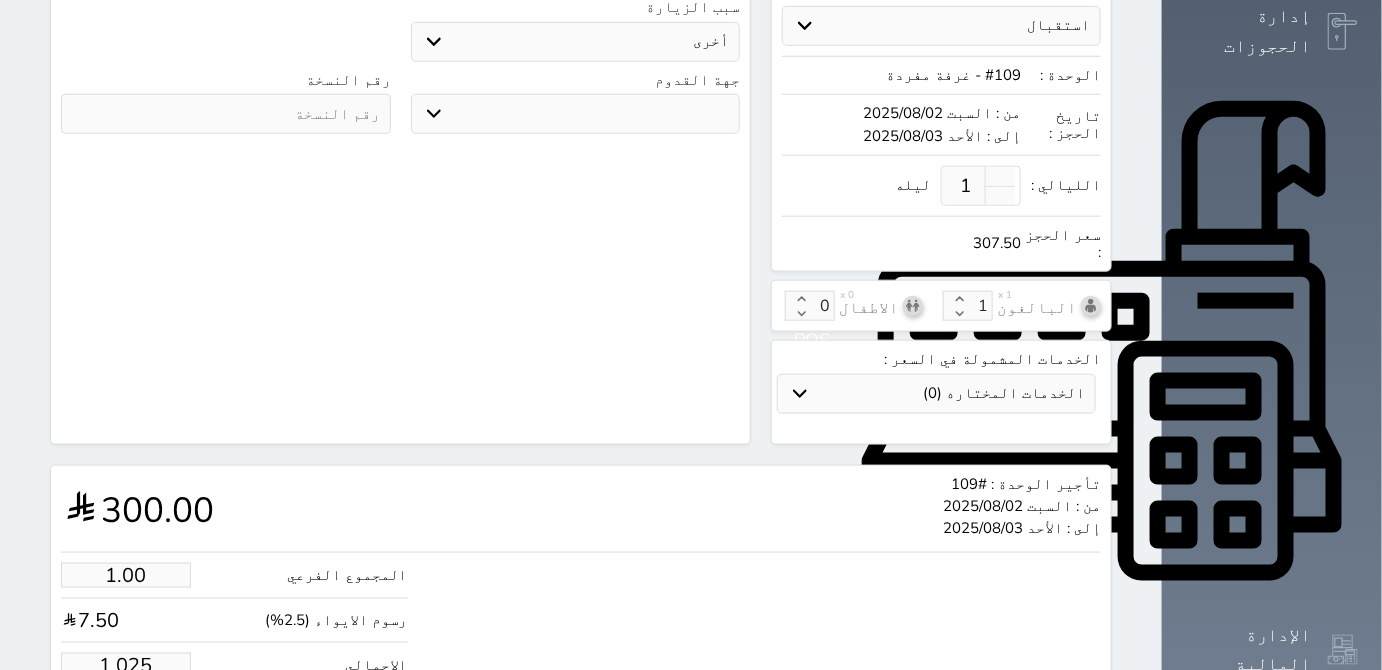 type on "1.02" 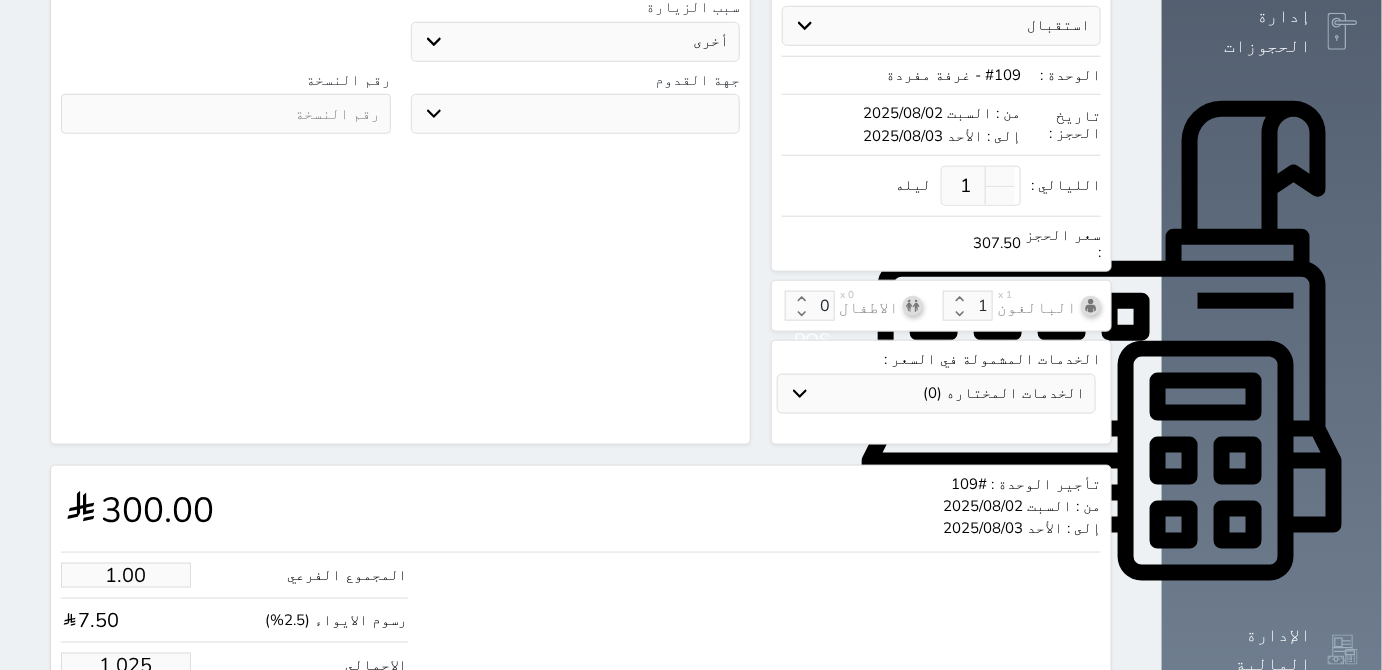 select 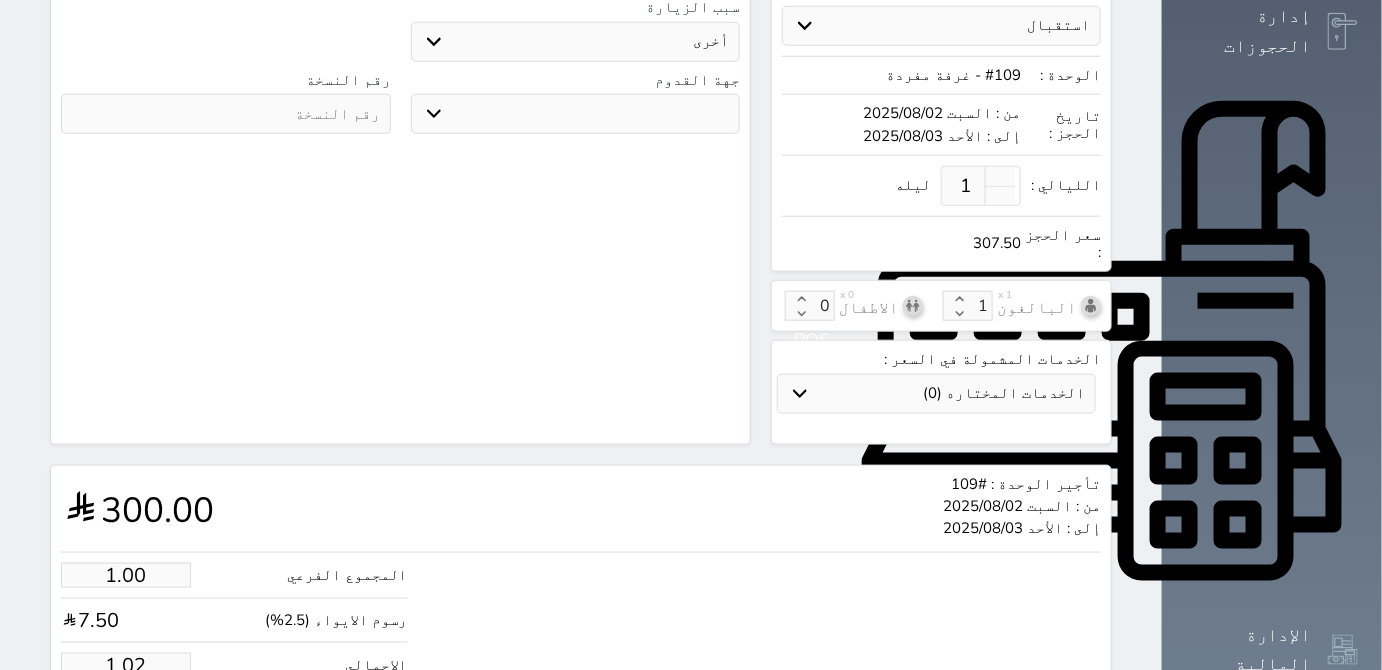 type on "1.0" 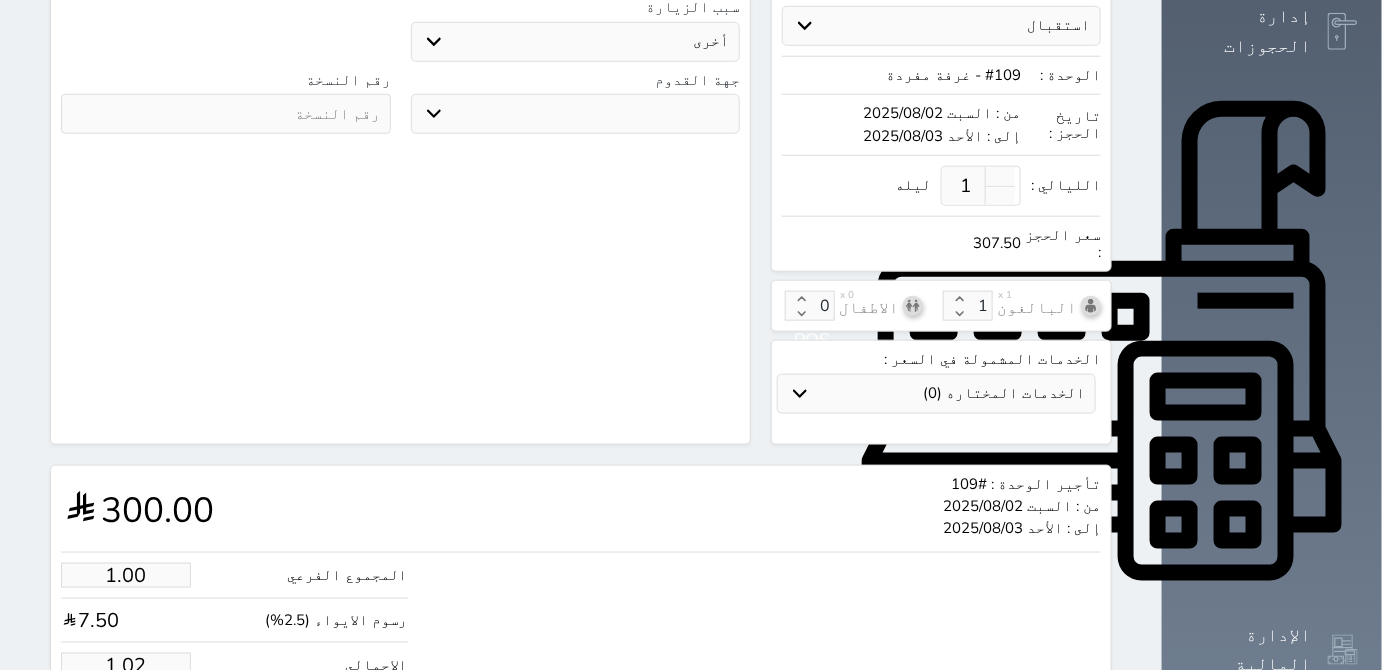 select 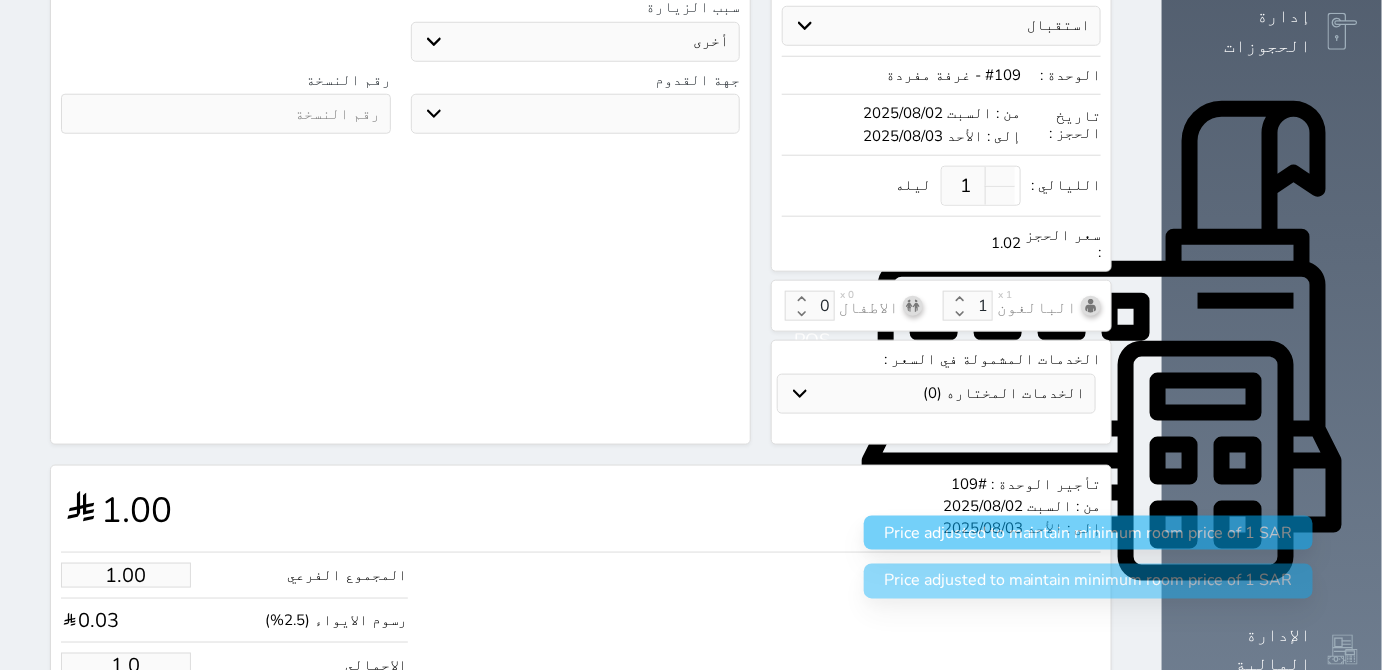 type on "1." 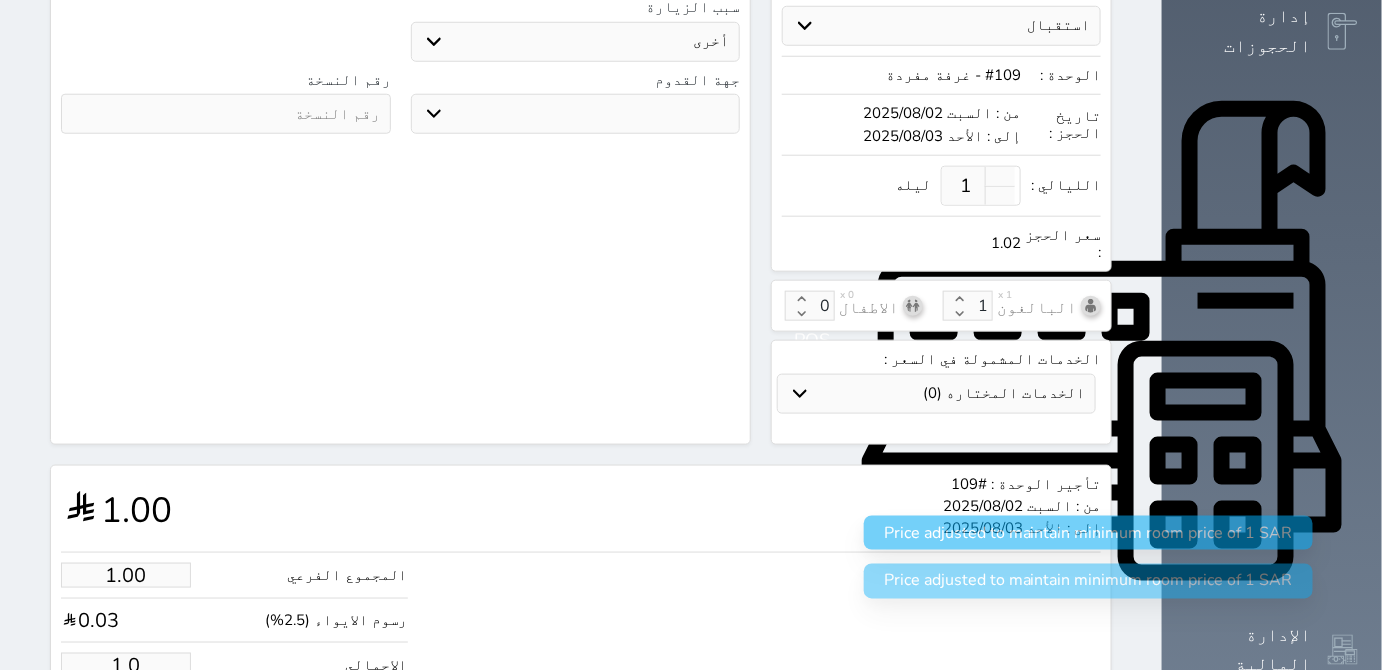 select 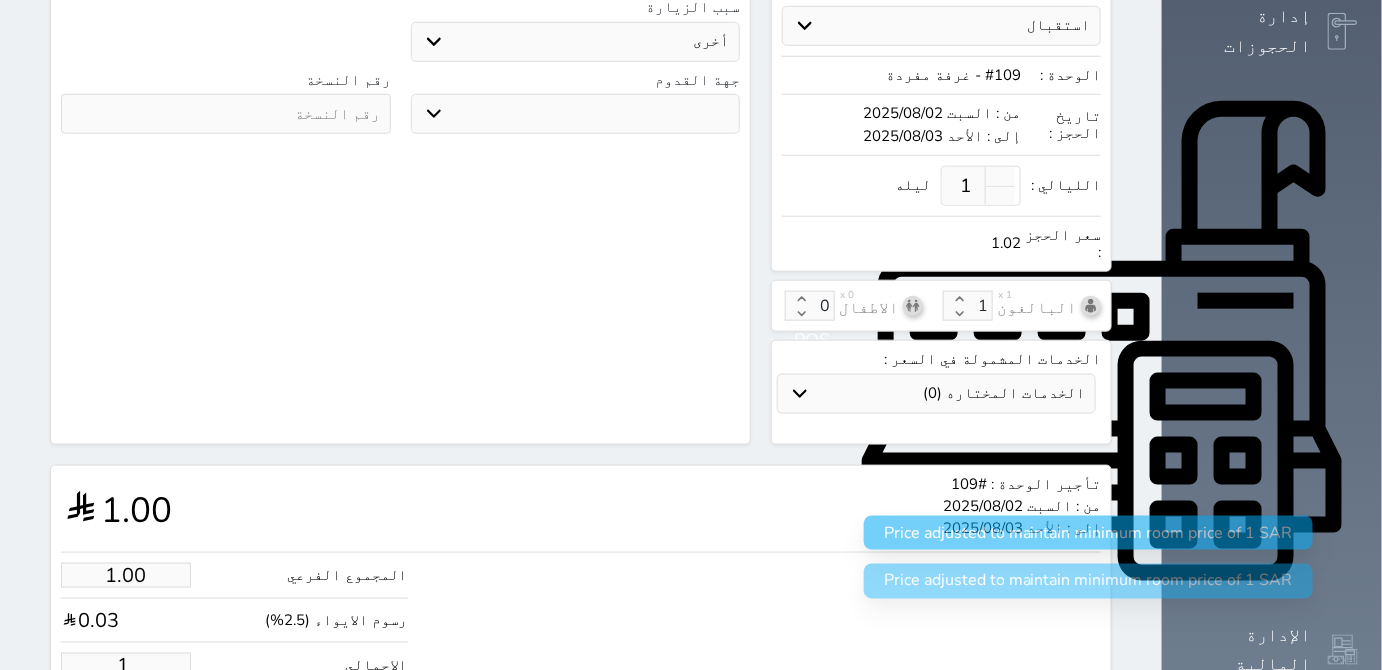 type on "1" 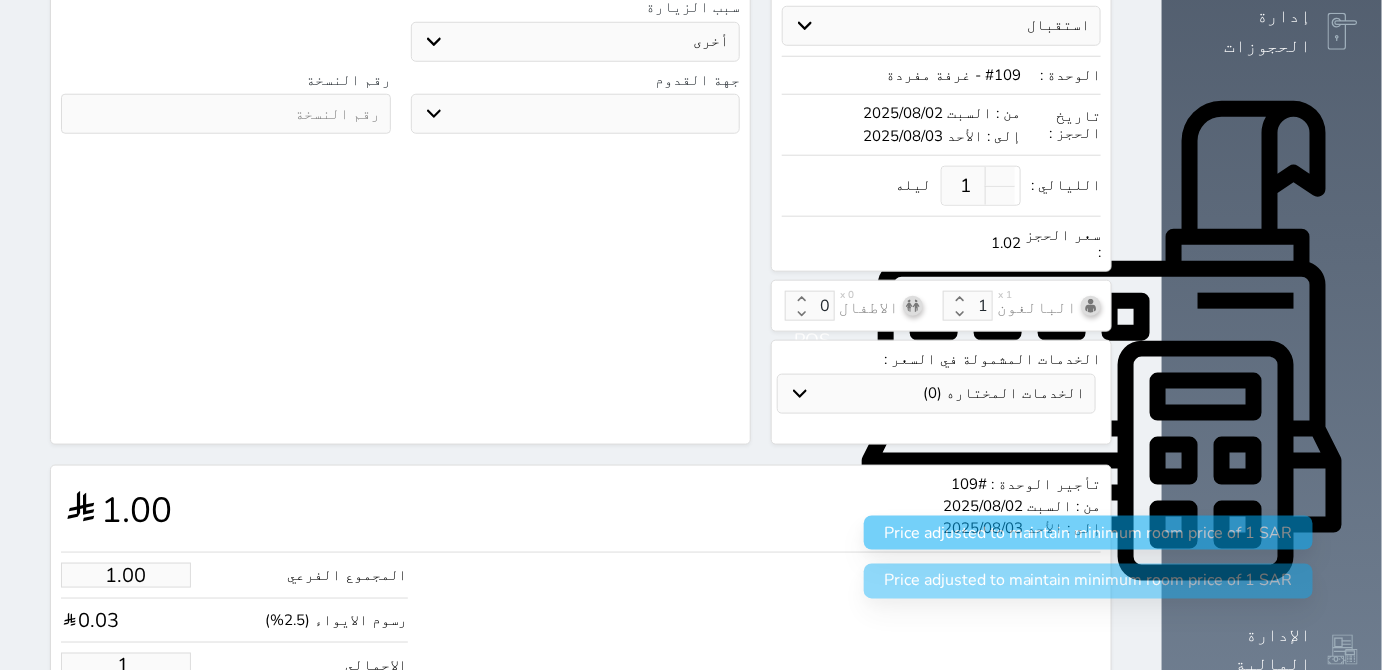 select 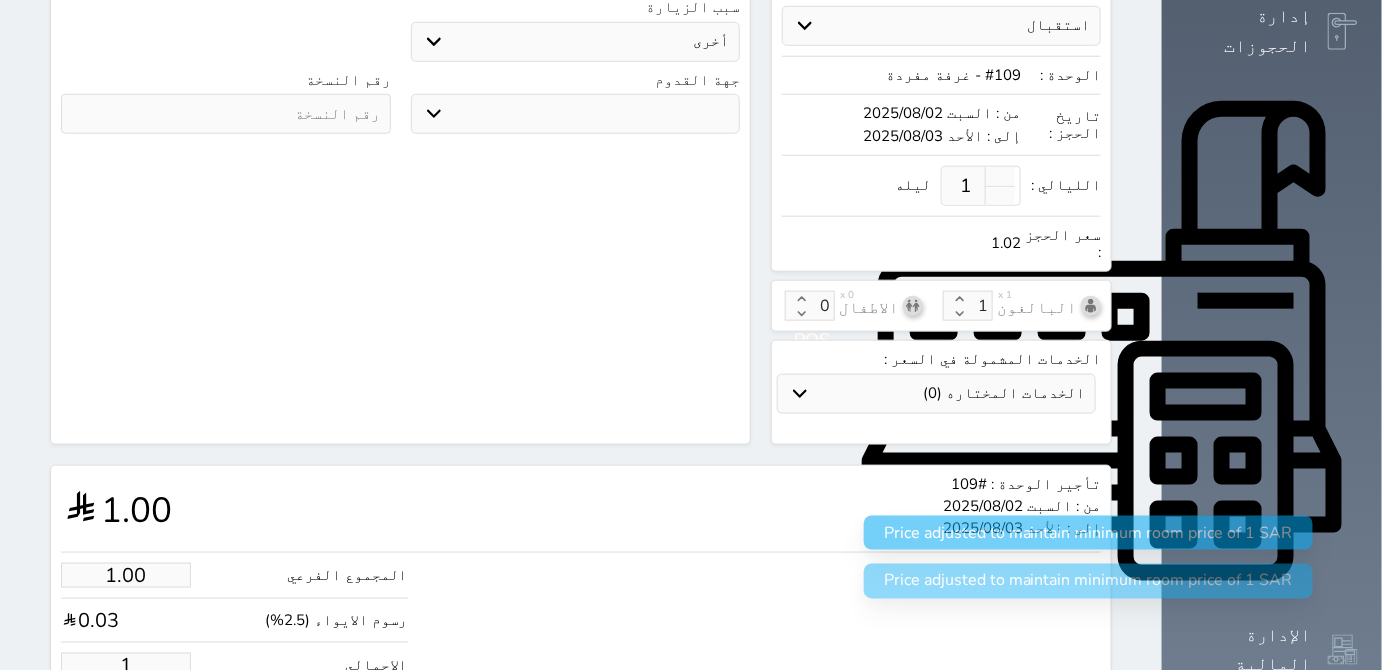 type 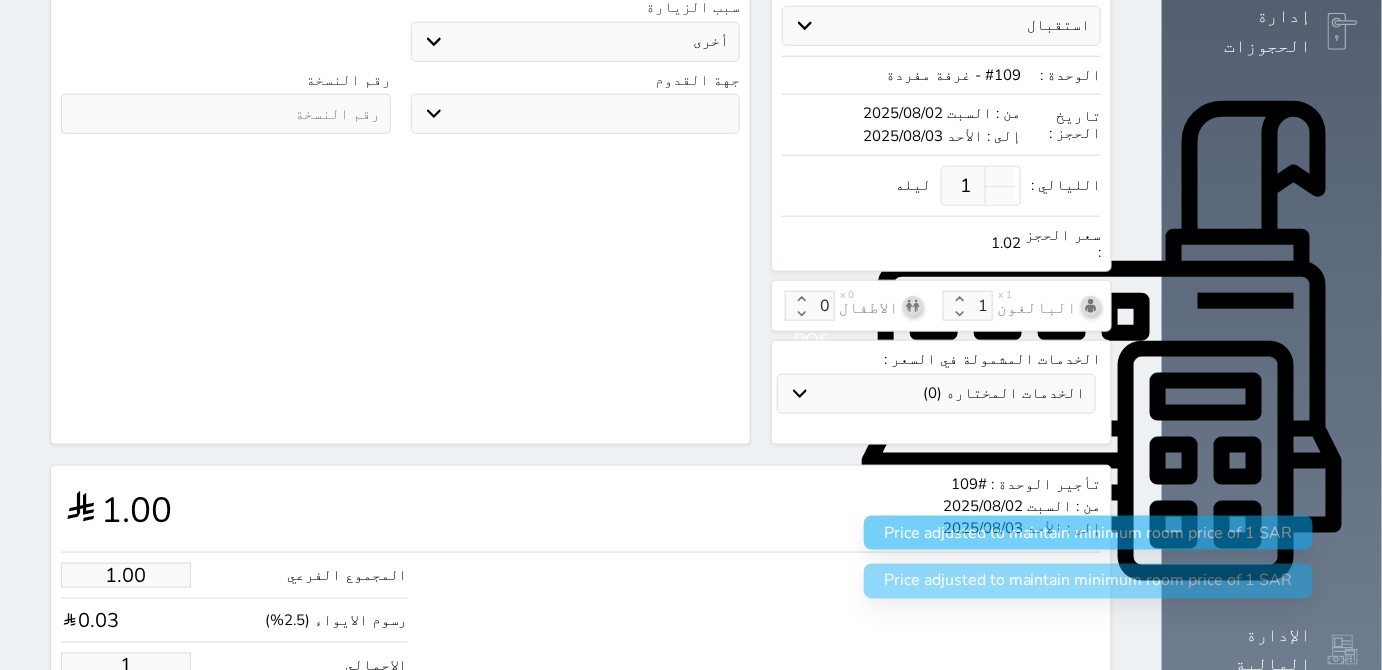 select 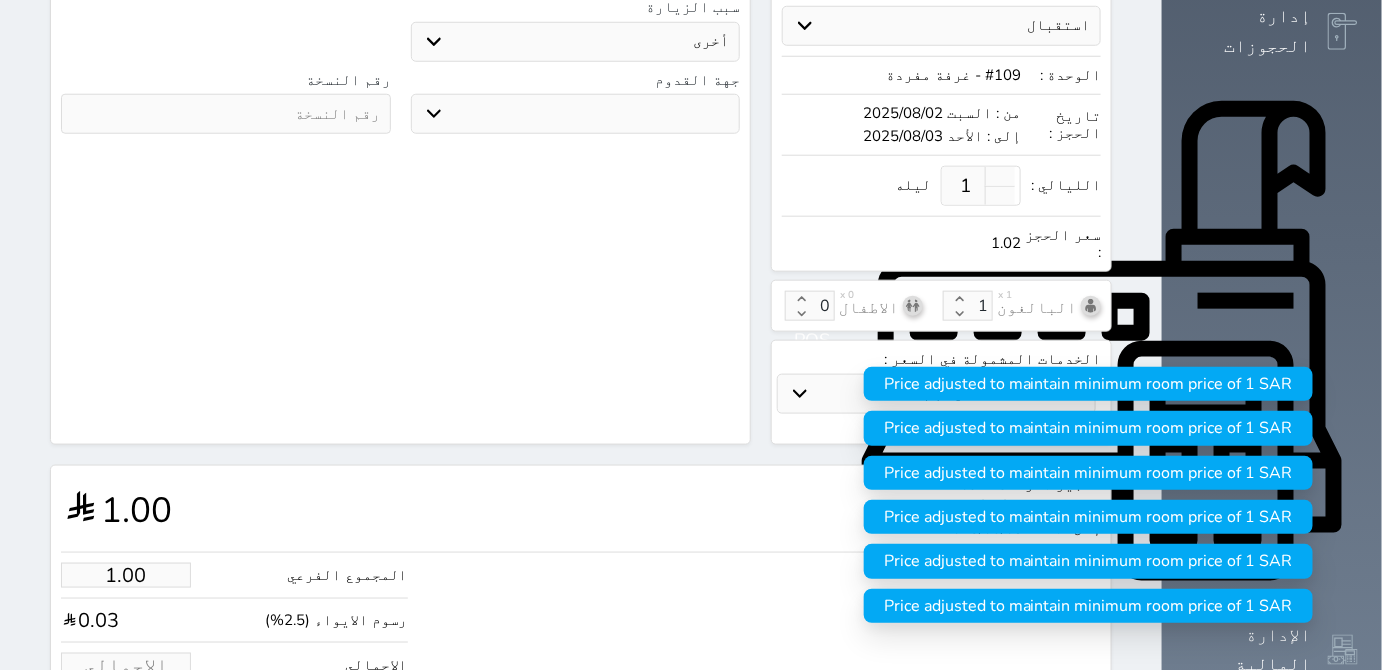 type on "3.90" 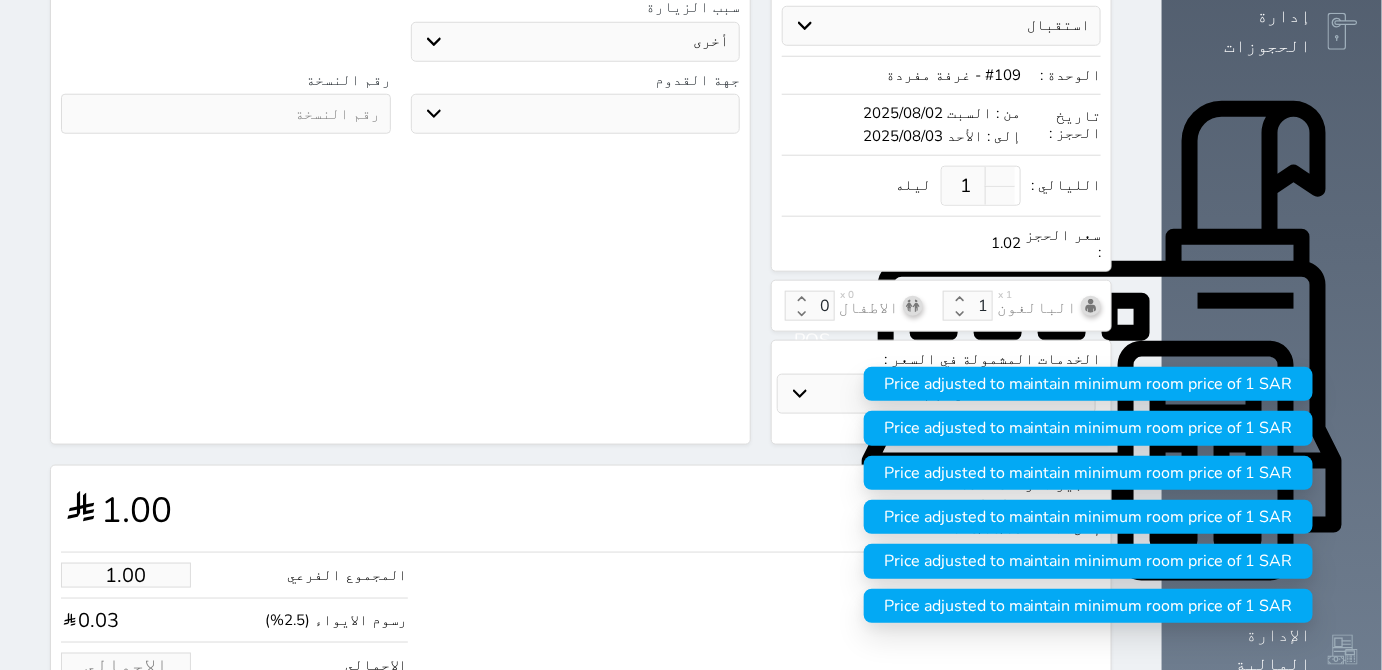 type on "4" 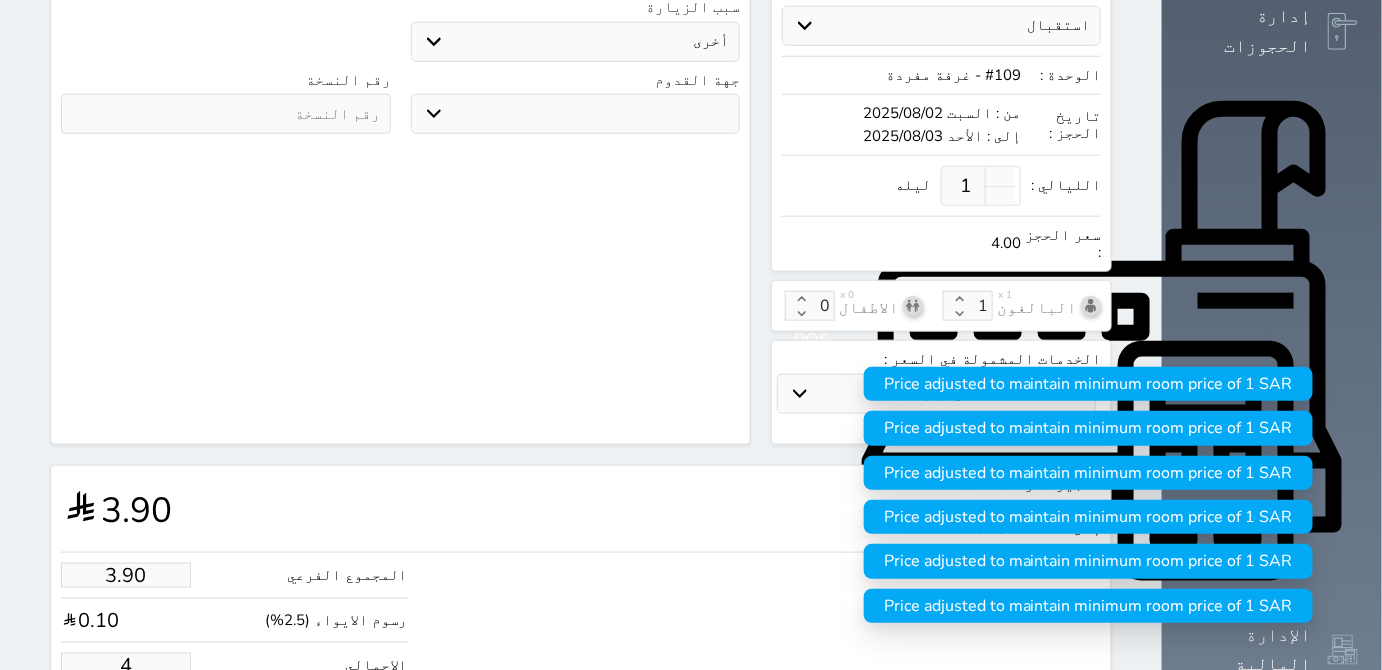 type on "39.02" 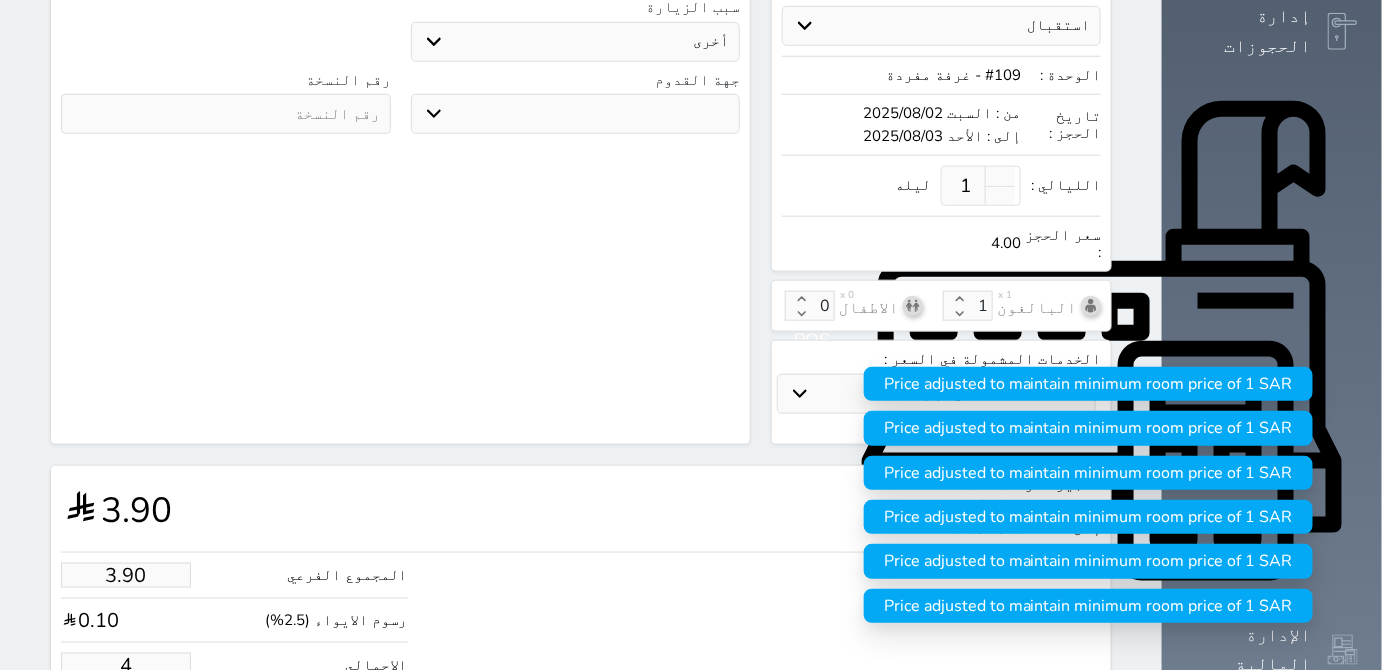 type on "40" 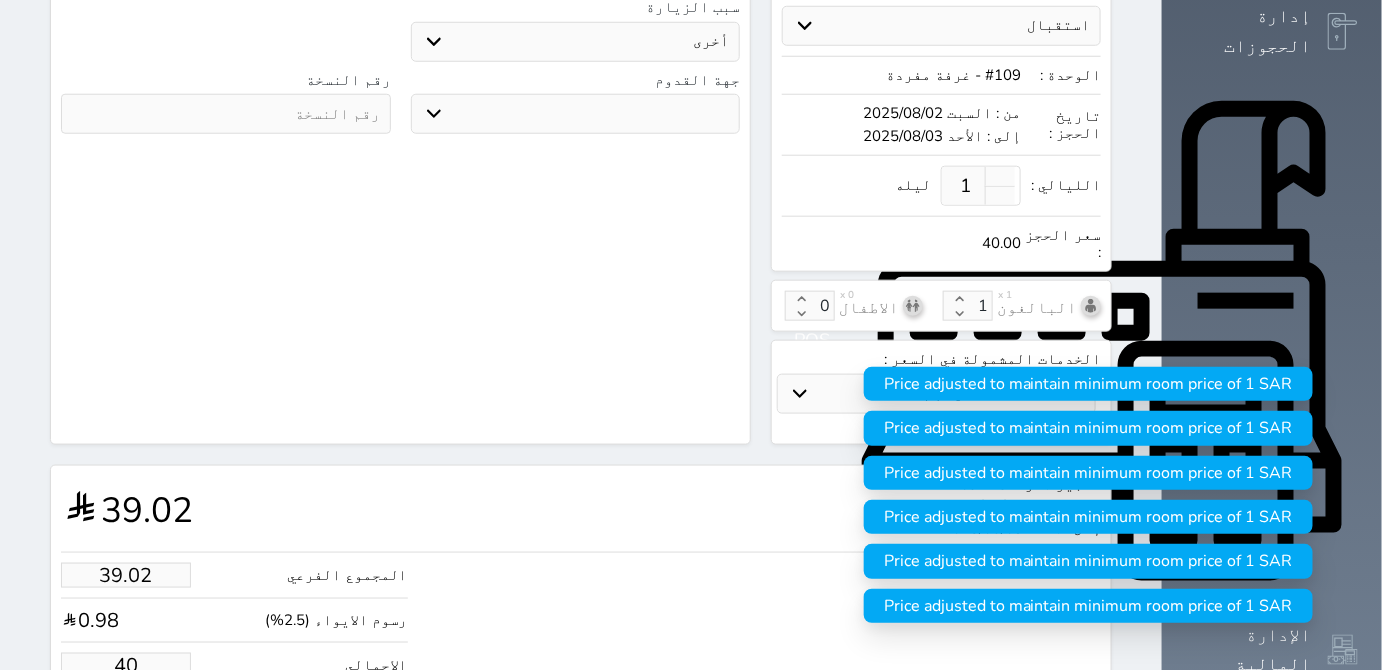 type on "390.24" 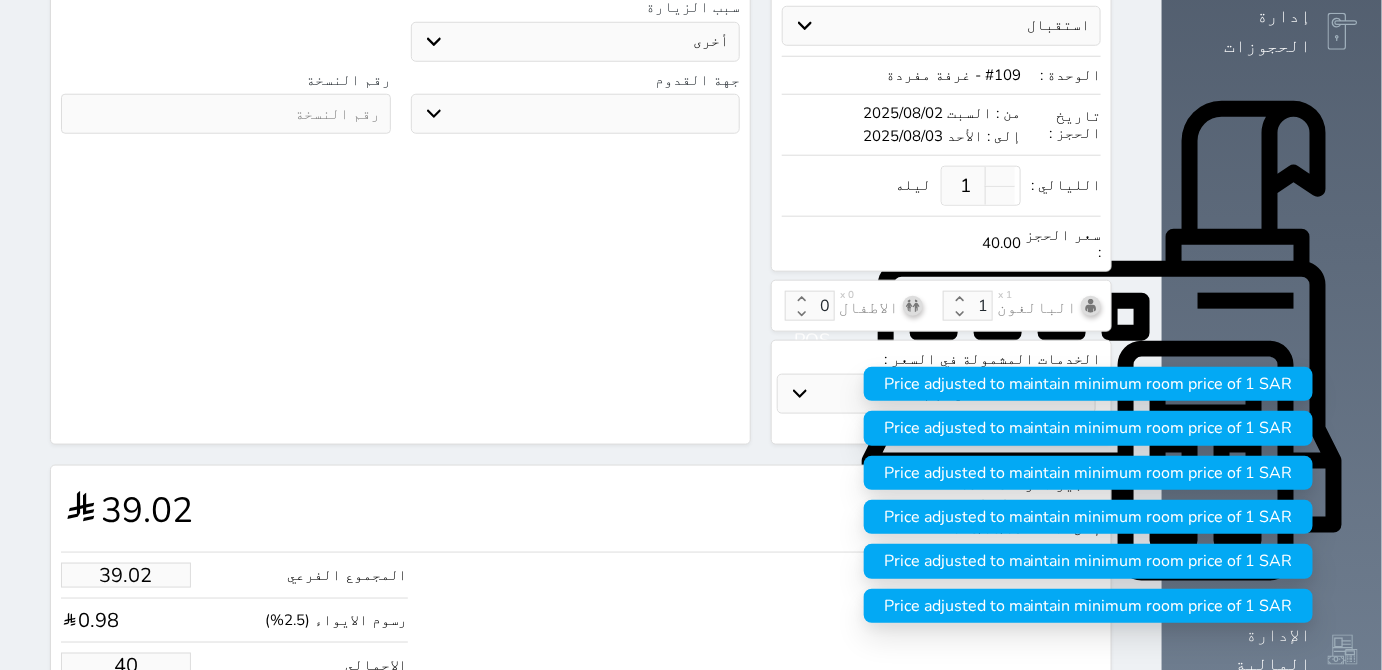 type on "400" 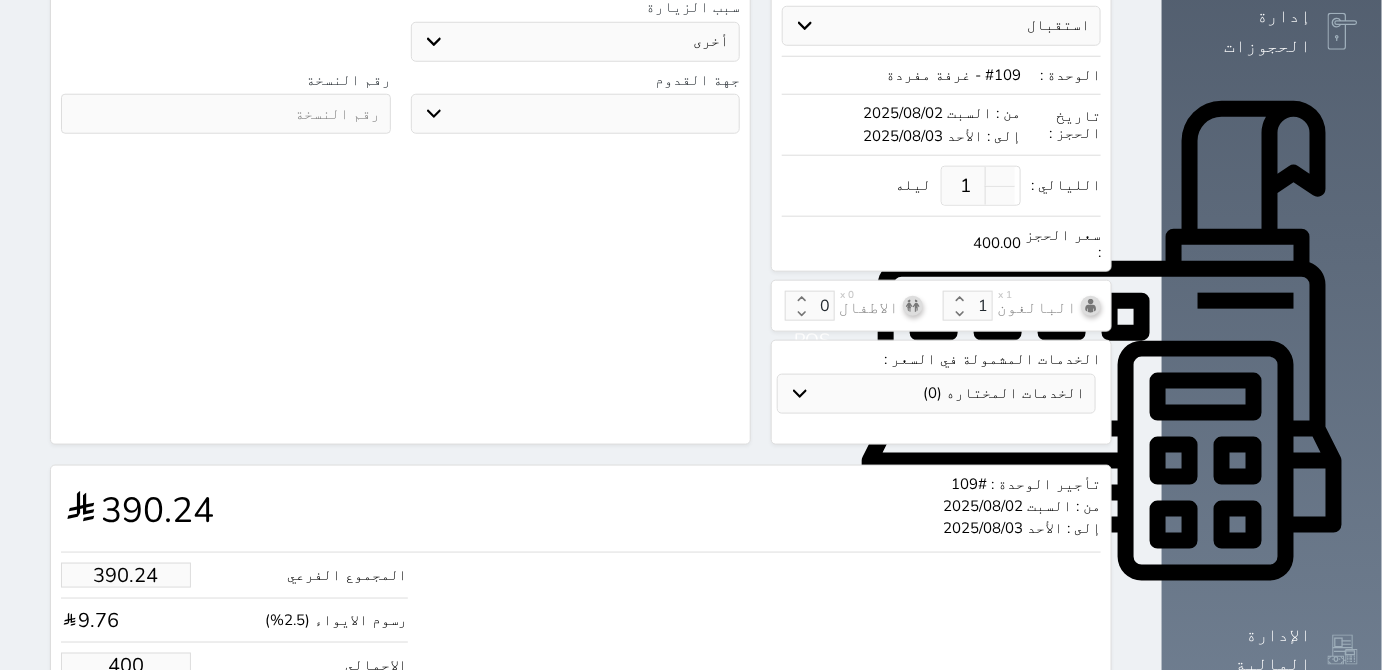 type on "400.00" 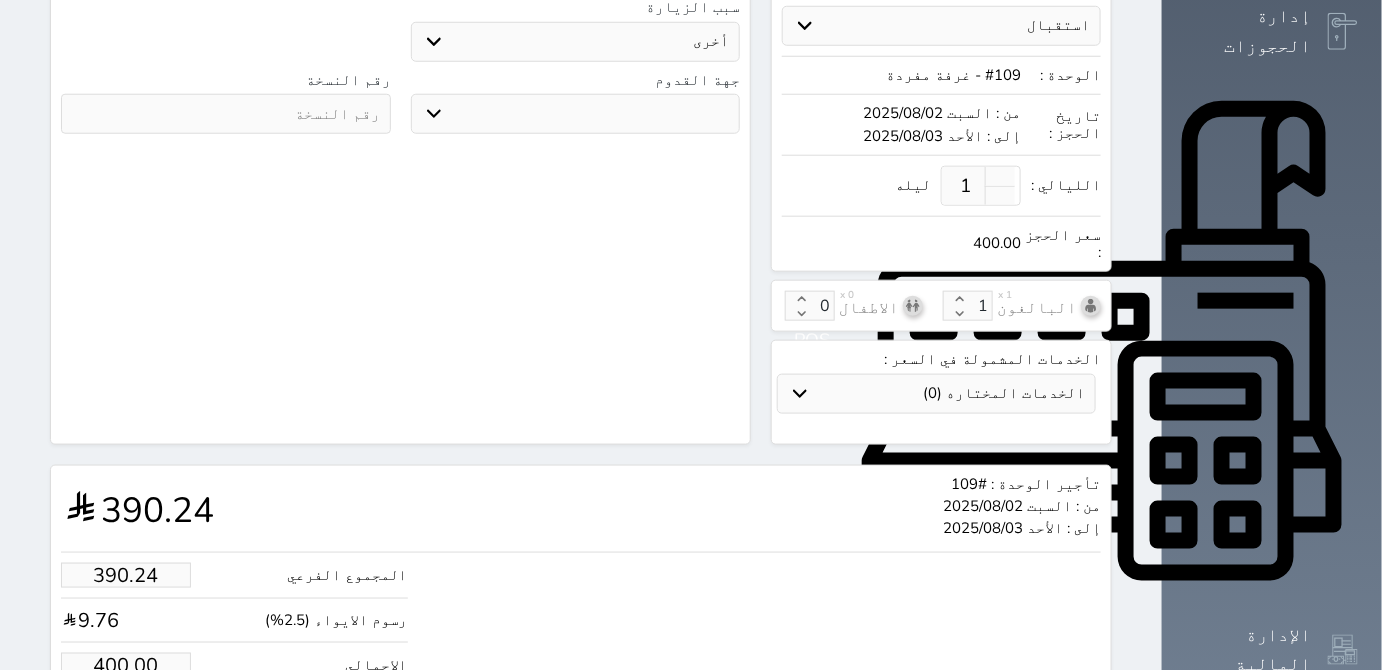 click on "حجز" at bounding box center (152, 726) 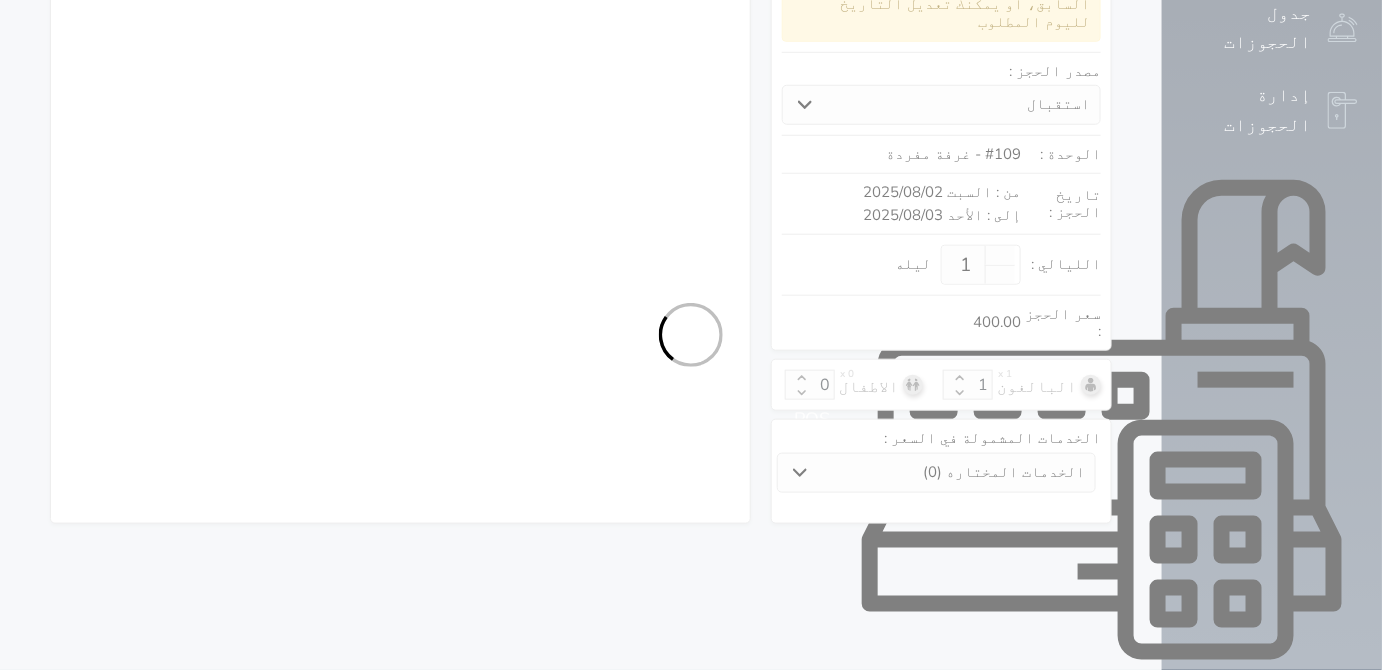 select on "1" 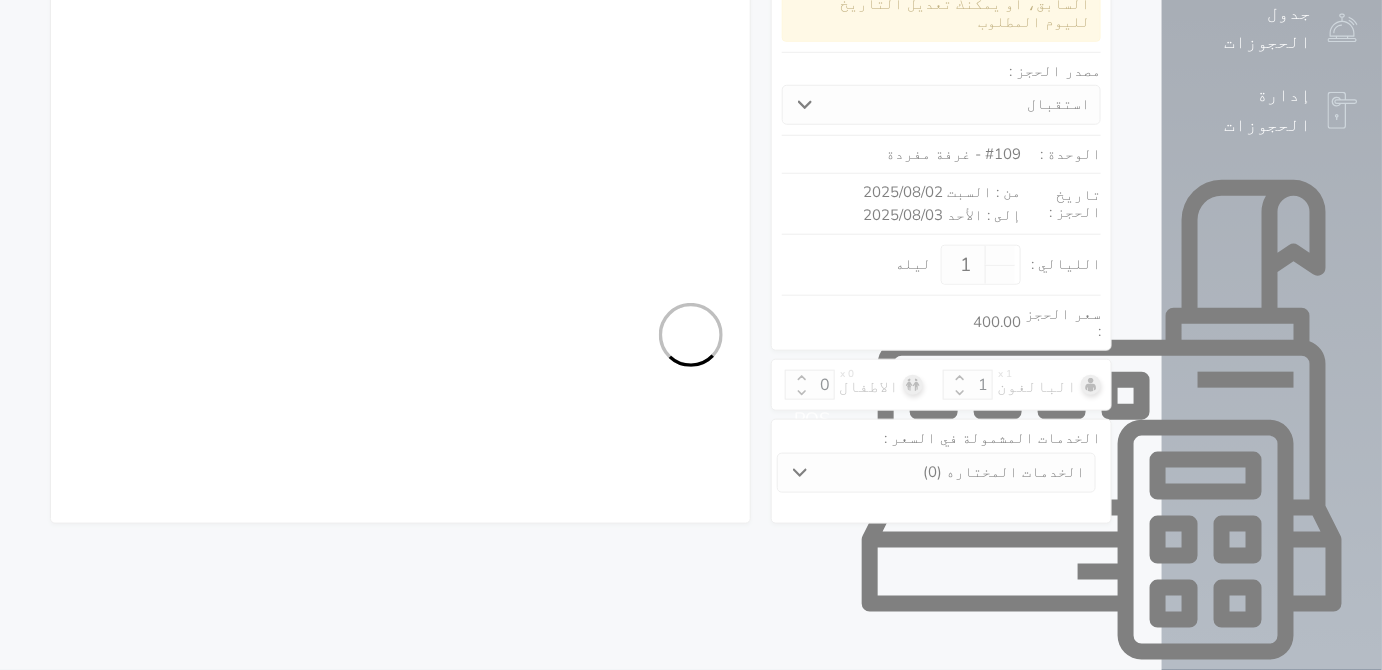 select on "113" 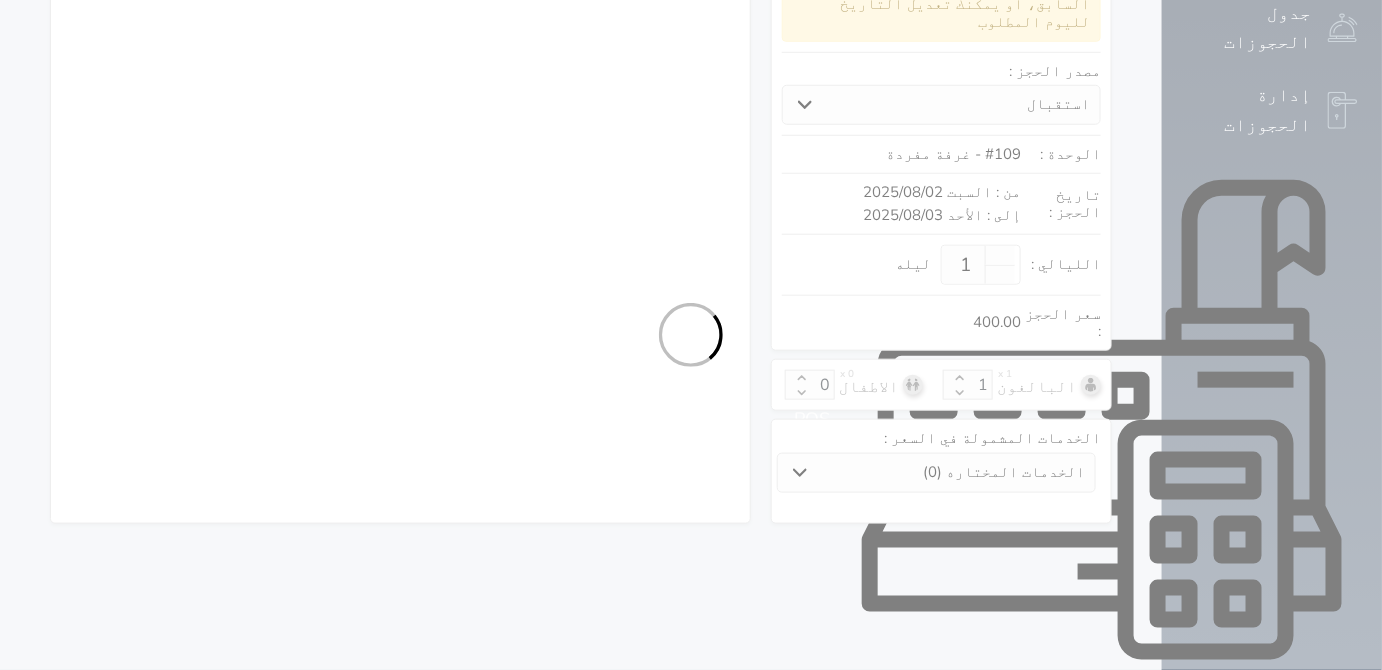 select on "1" 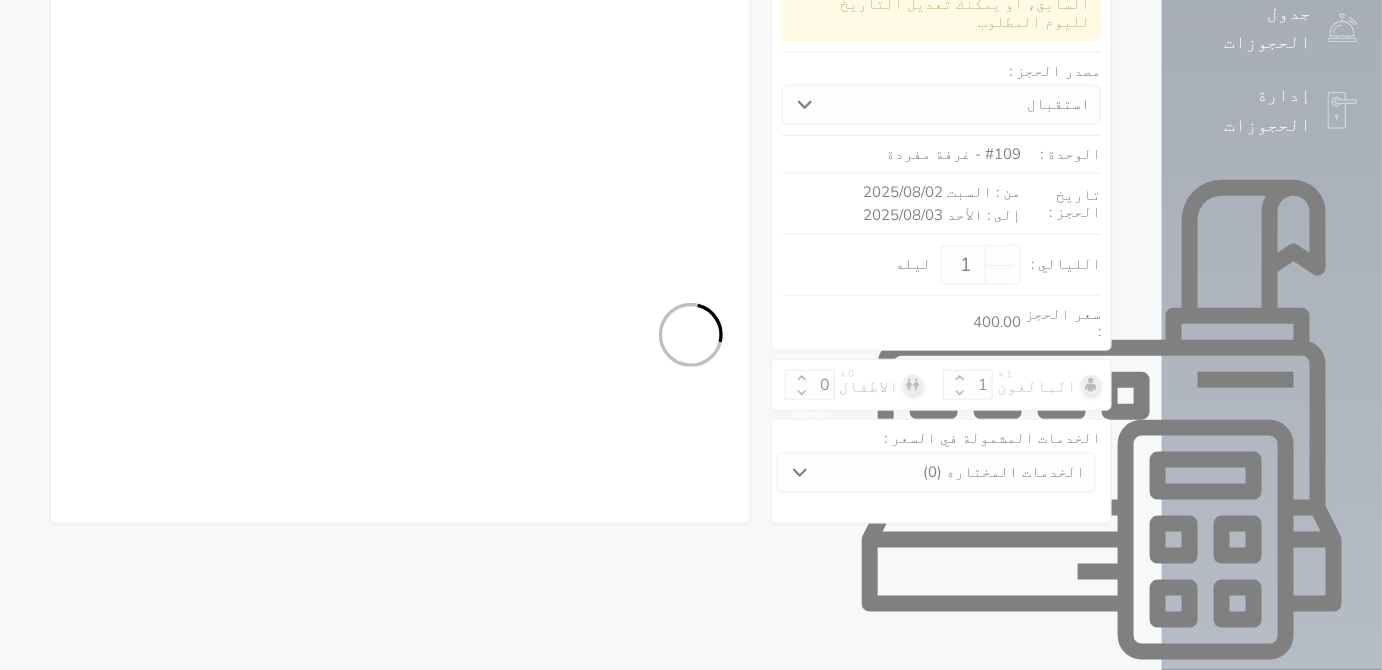 select on "7" 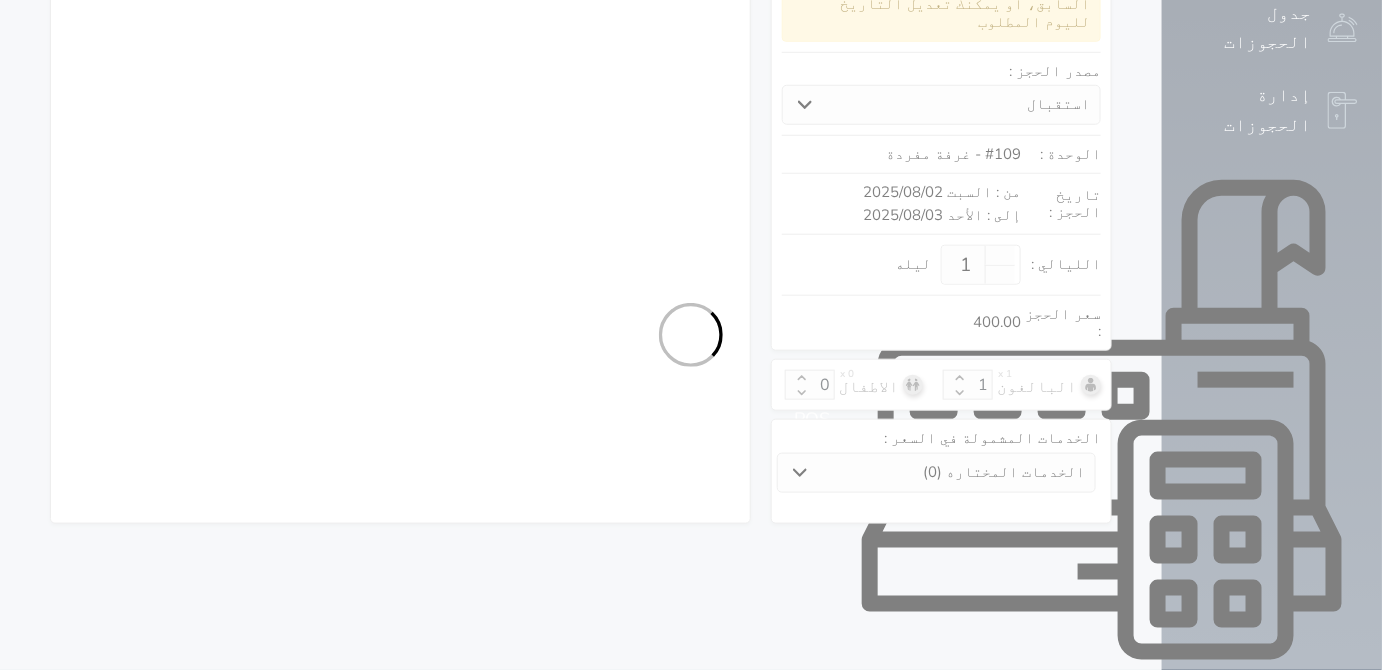 select 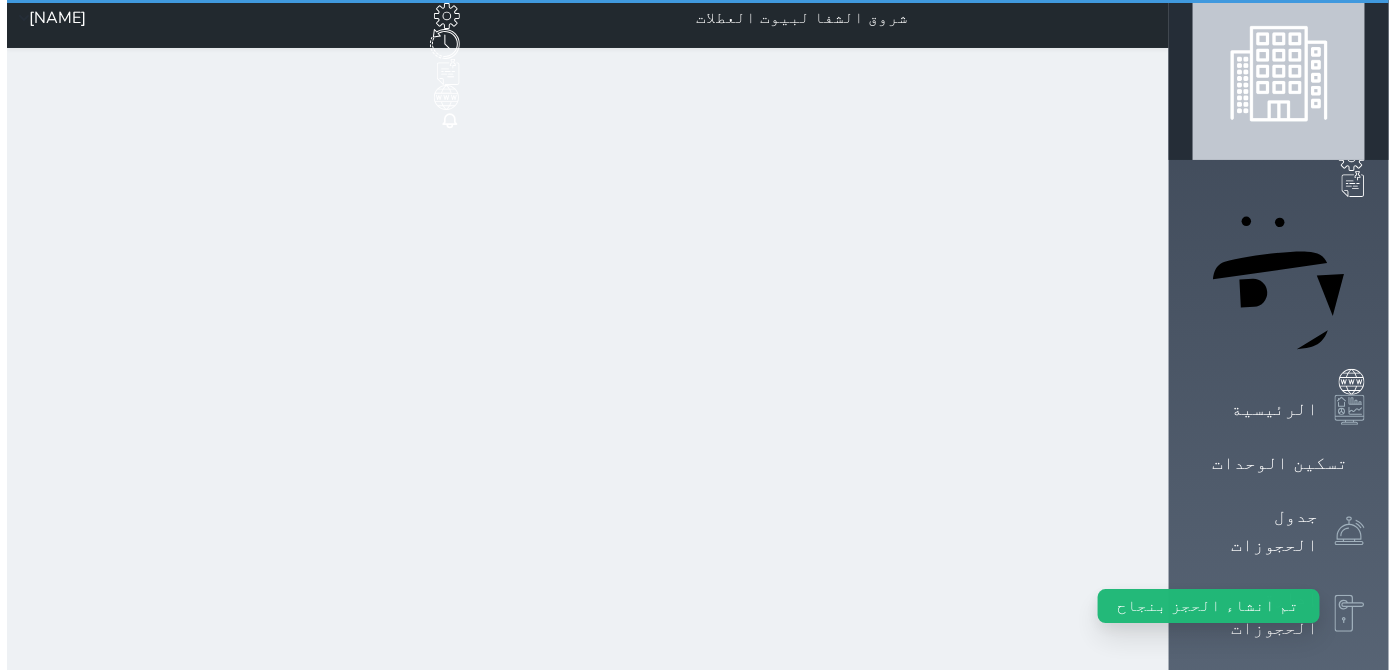 scroll, scrollTop: 0, scrollLeft: 0, axis: both 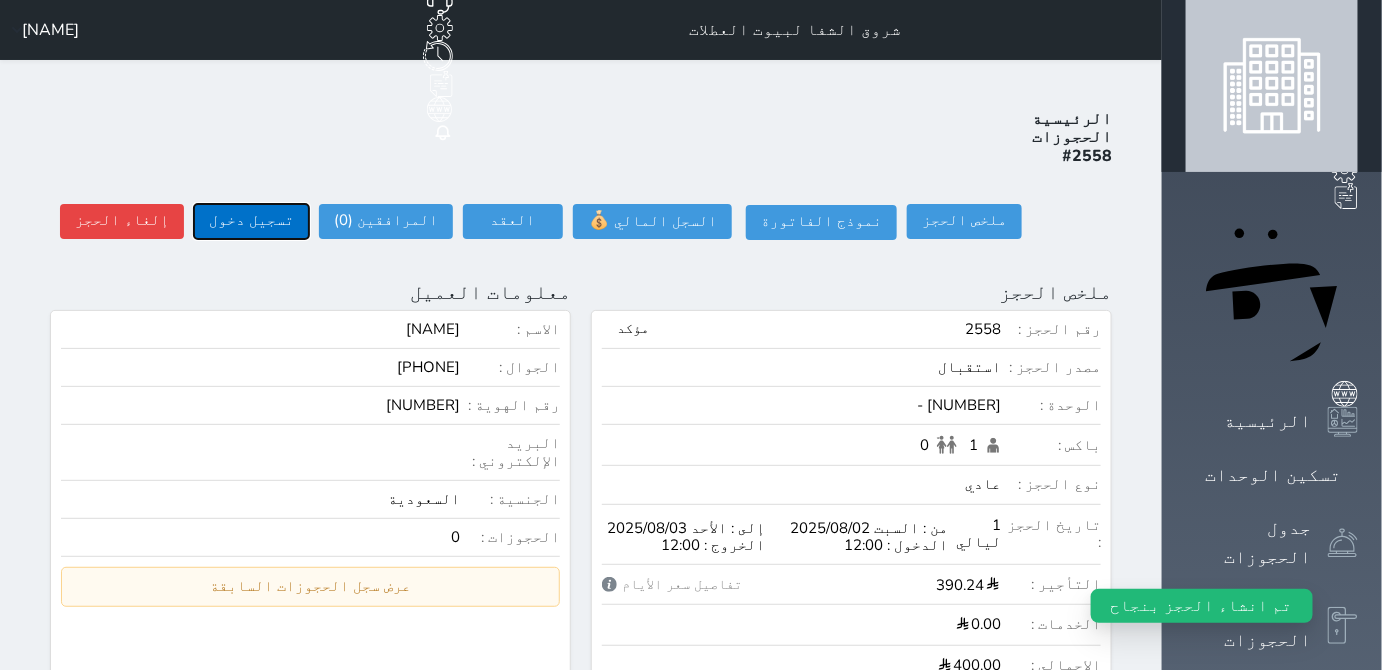 click on "تسجيل دخول" at bounding box center [251, 221] 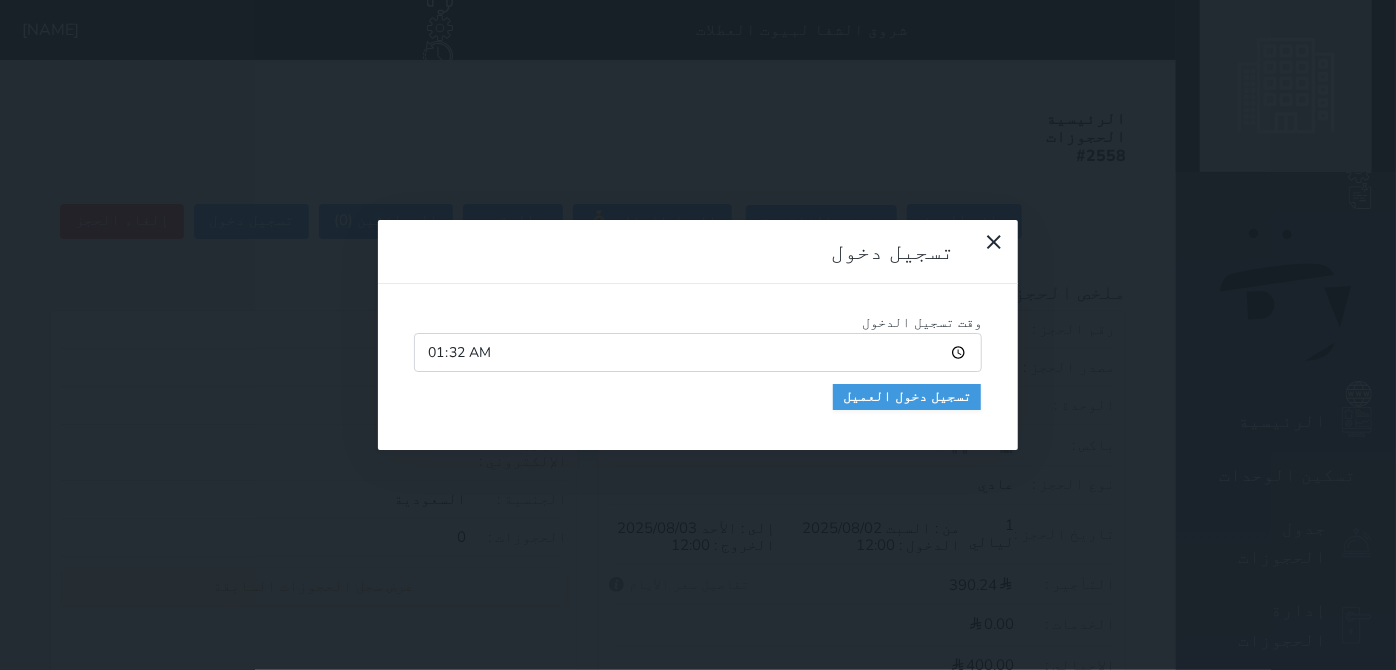 click on "01:32" at bounding box center [698, 352] 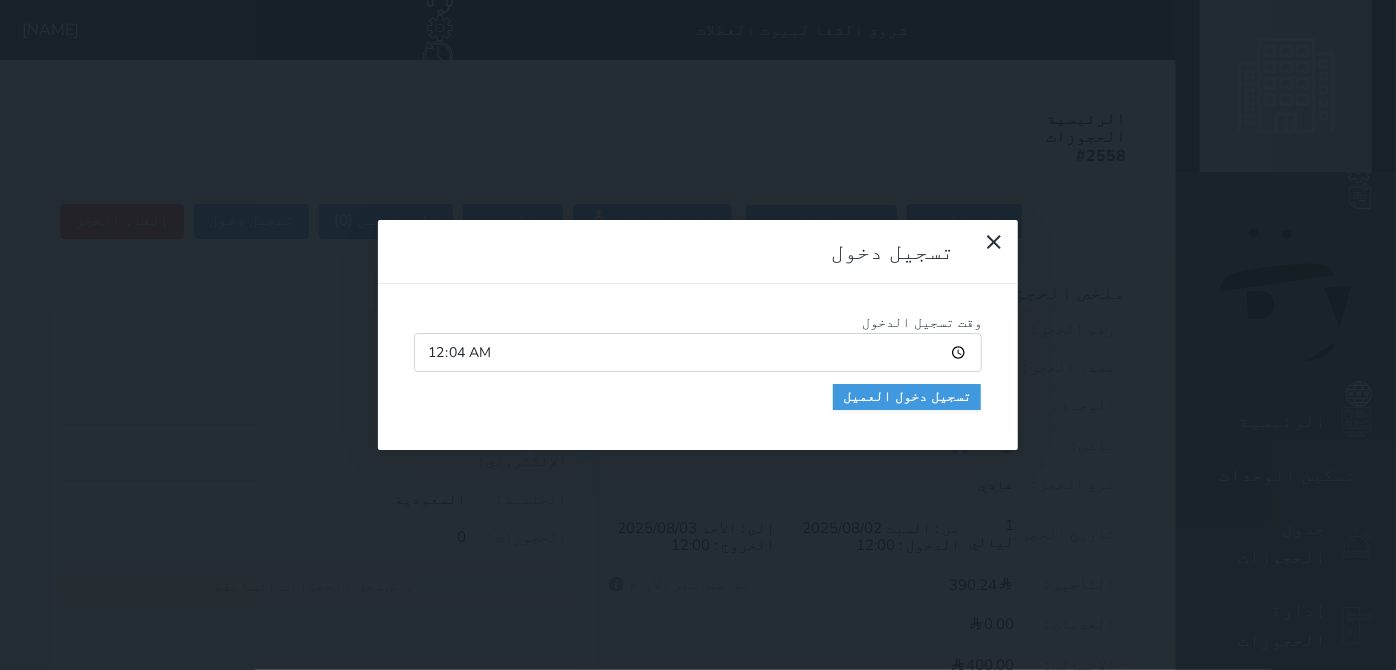 type on "00:43" 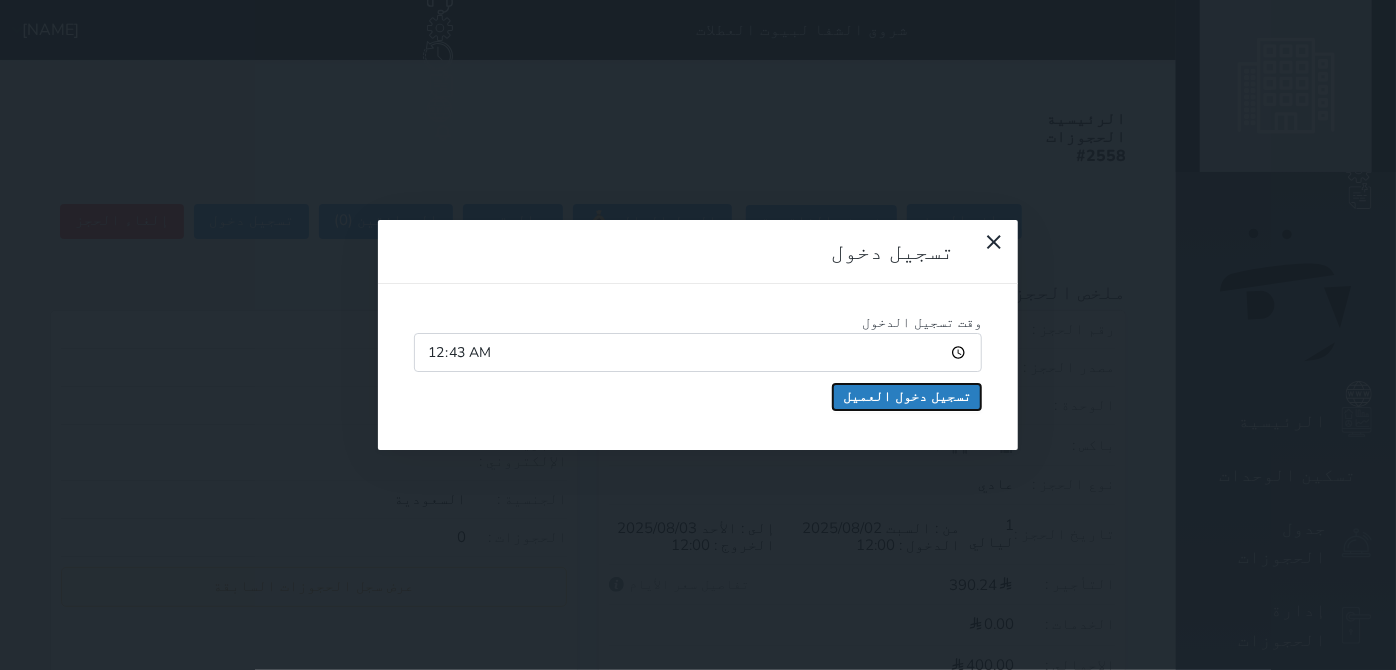 click on "تسجيل دخول العميل" at bounding box center [907, 397] 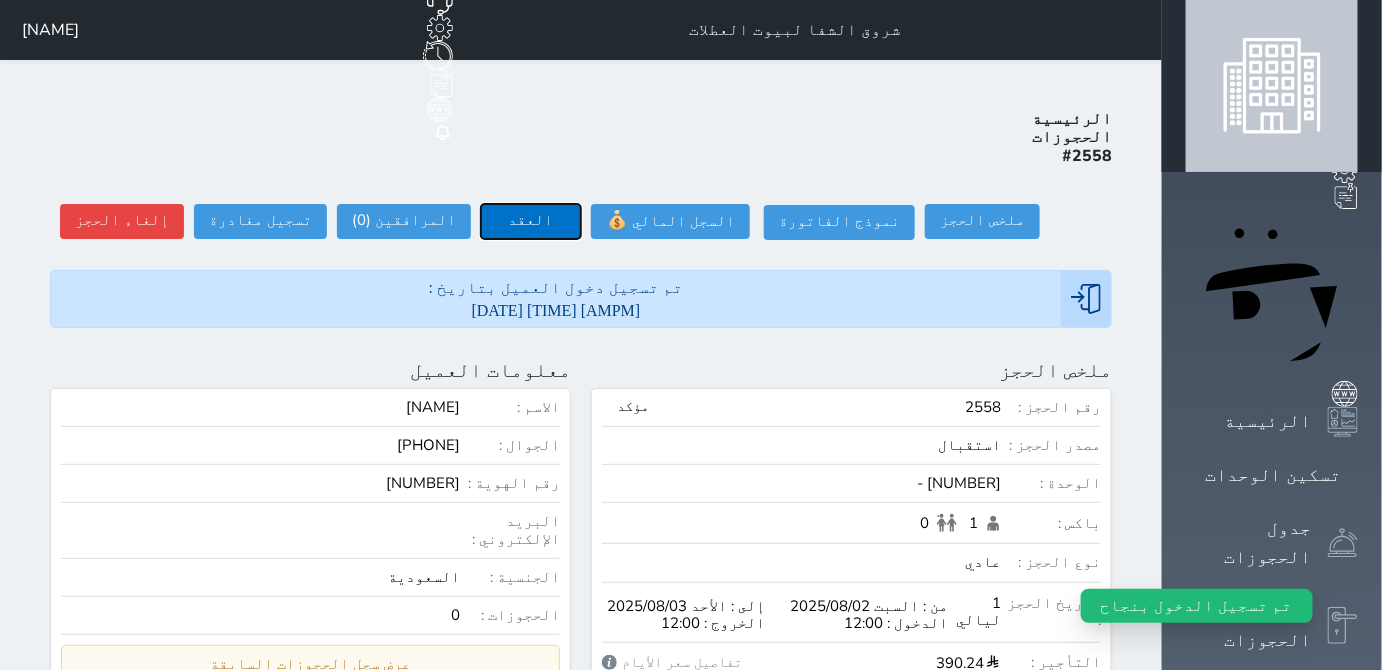 click on "العقد" at bounding box center [531, 221] 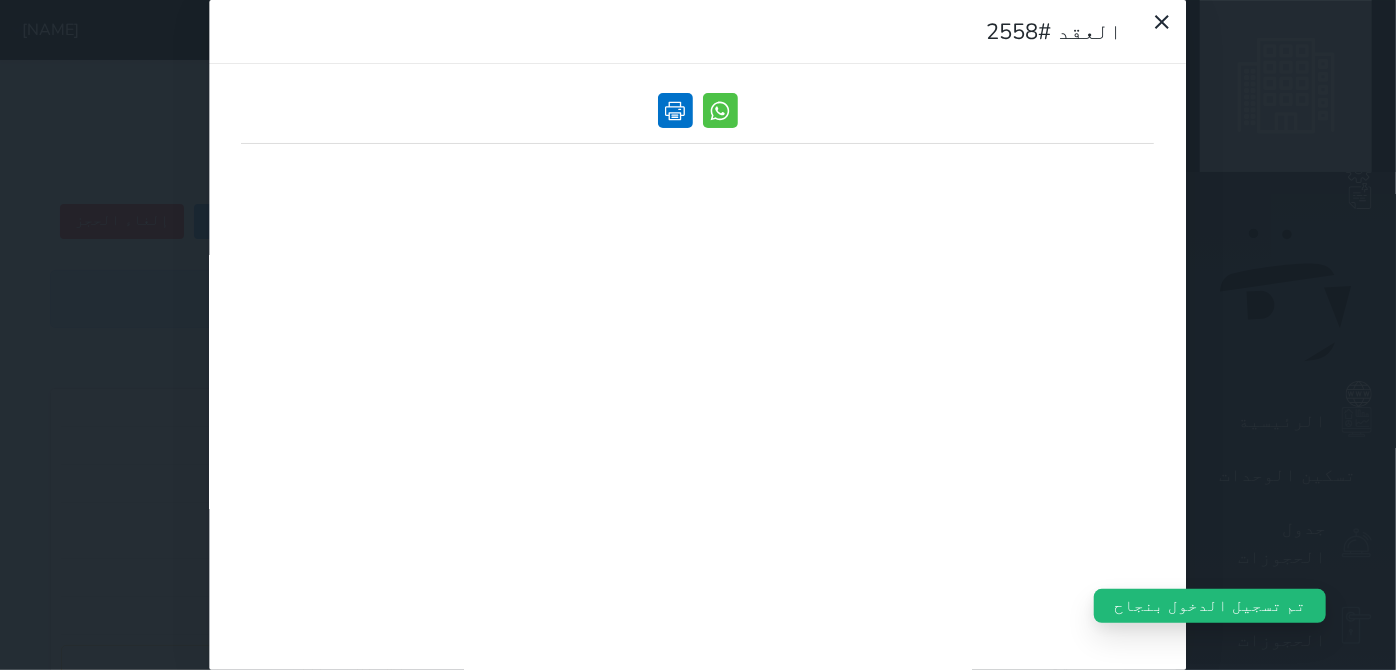 click at bounding box center [675, 110] 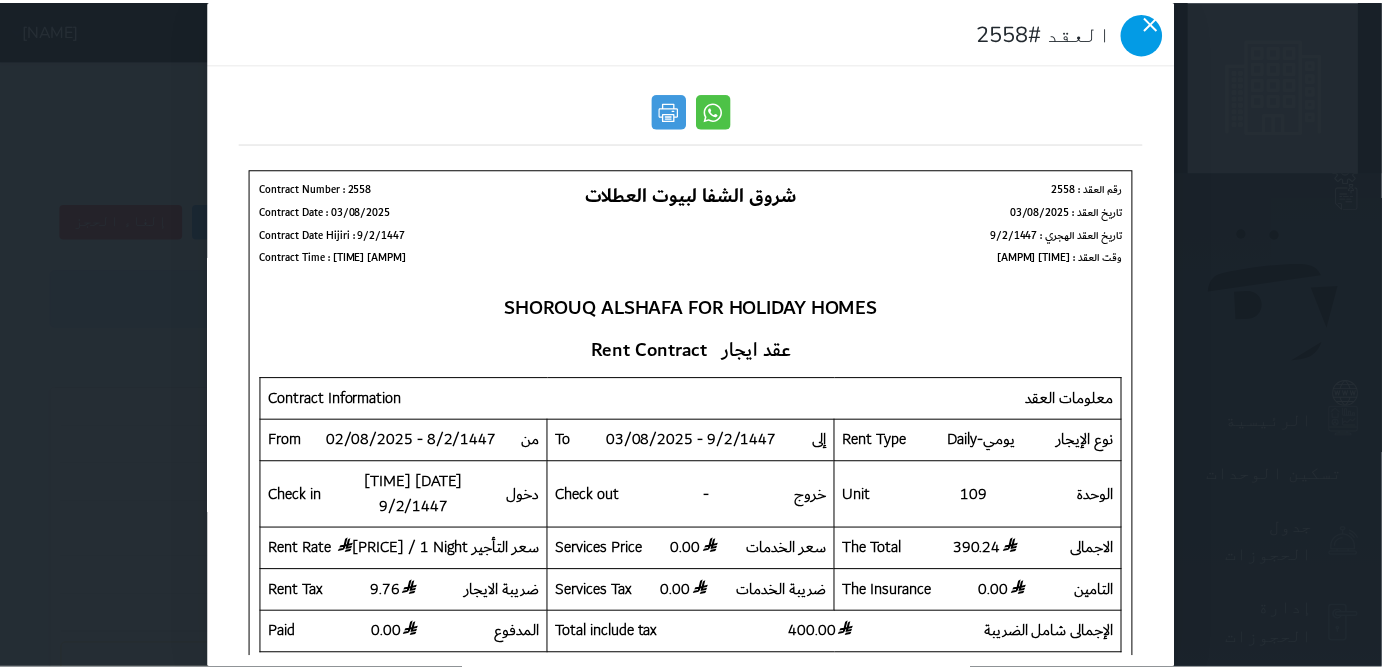 scroll, scrollTop: 0, scrollLeft: 0, axis: both 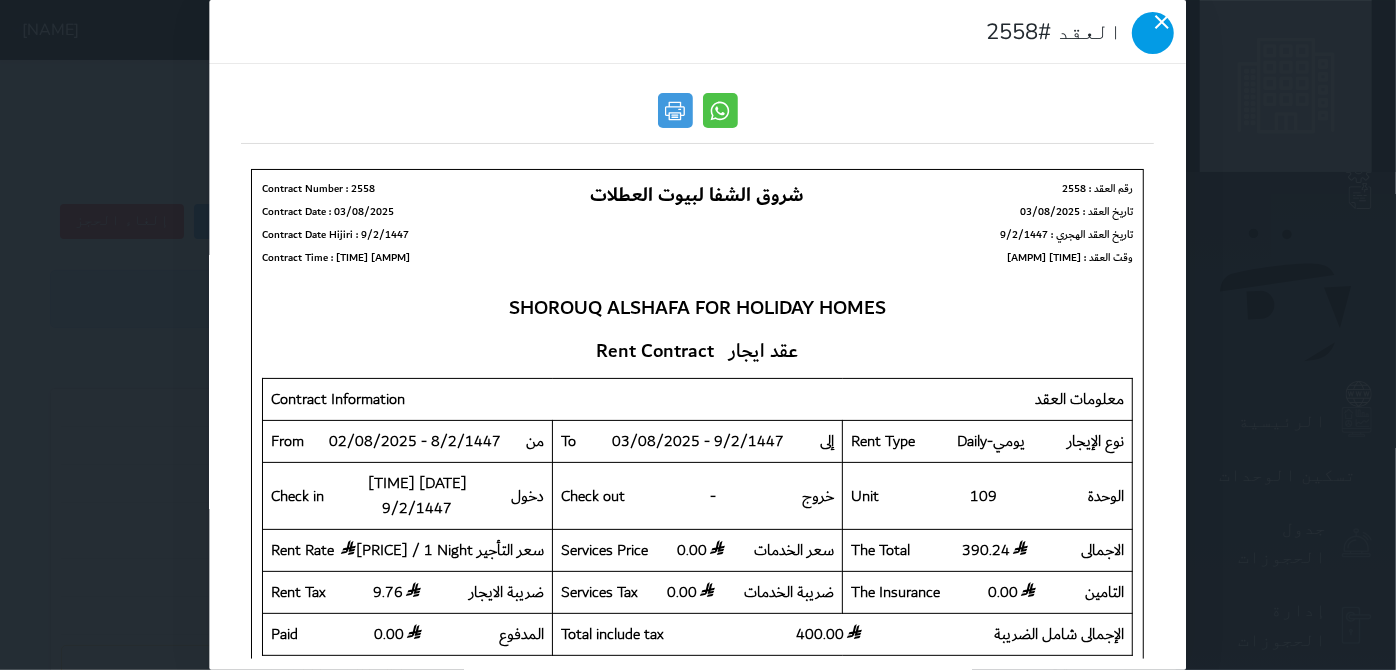 drag, startPoint x: 246, startPoint y: 48, endPoint x: 306, endPoint y: 48, distance: 60 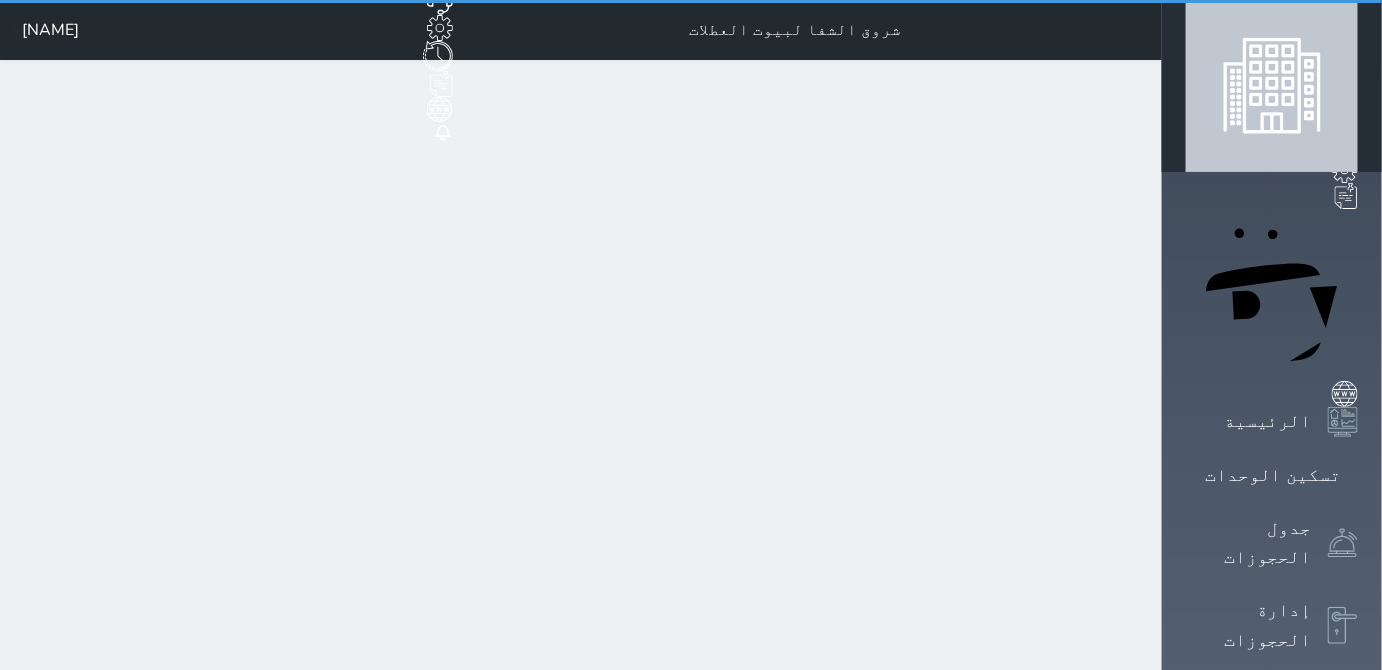 scroll, scrollTop: 589, scrollLeft: 0, axis: vertical 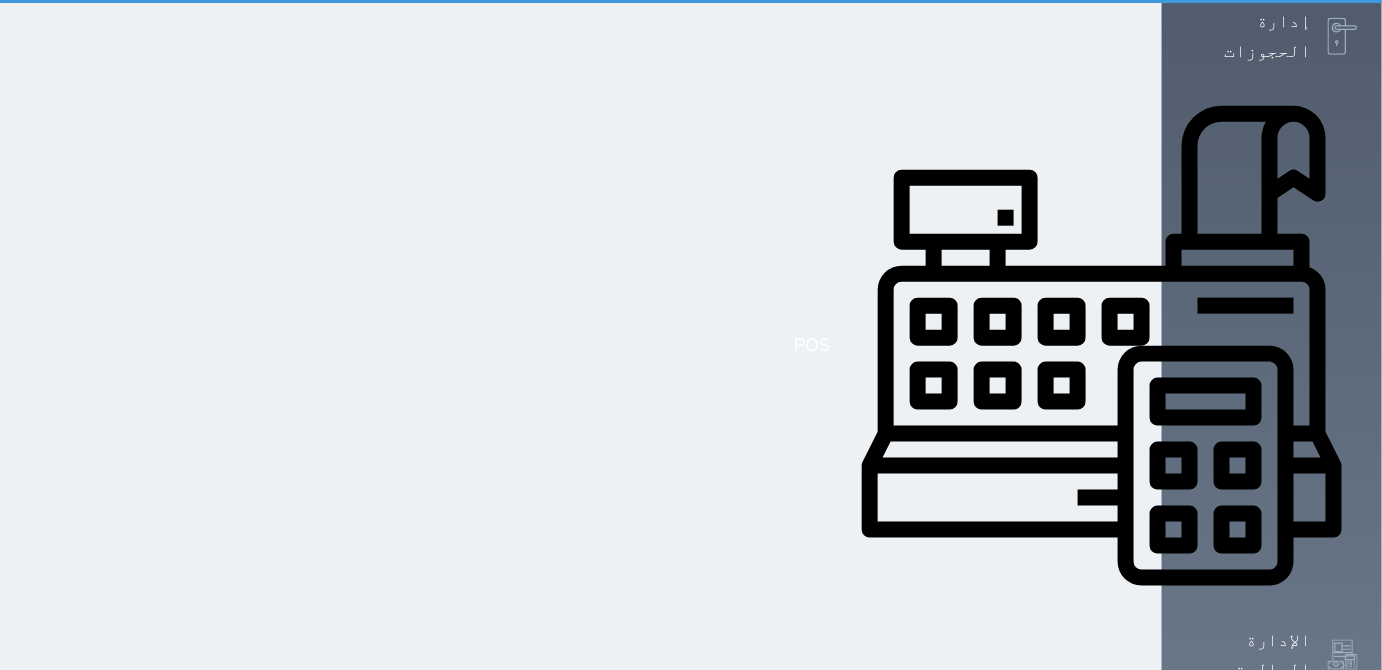 select on "1" 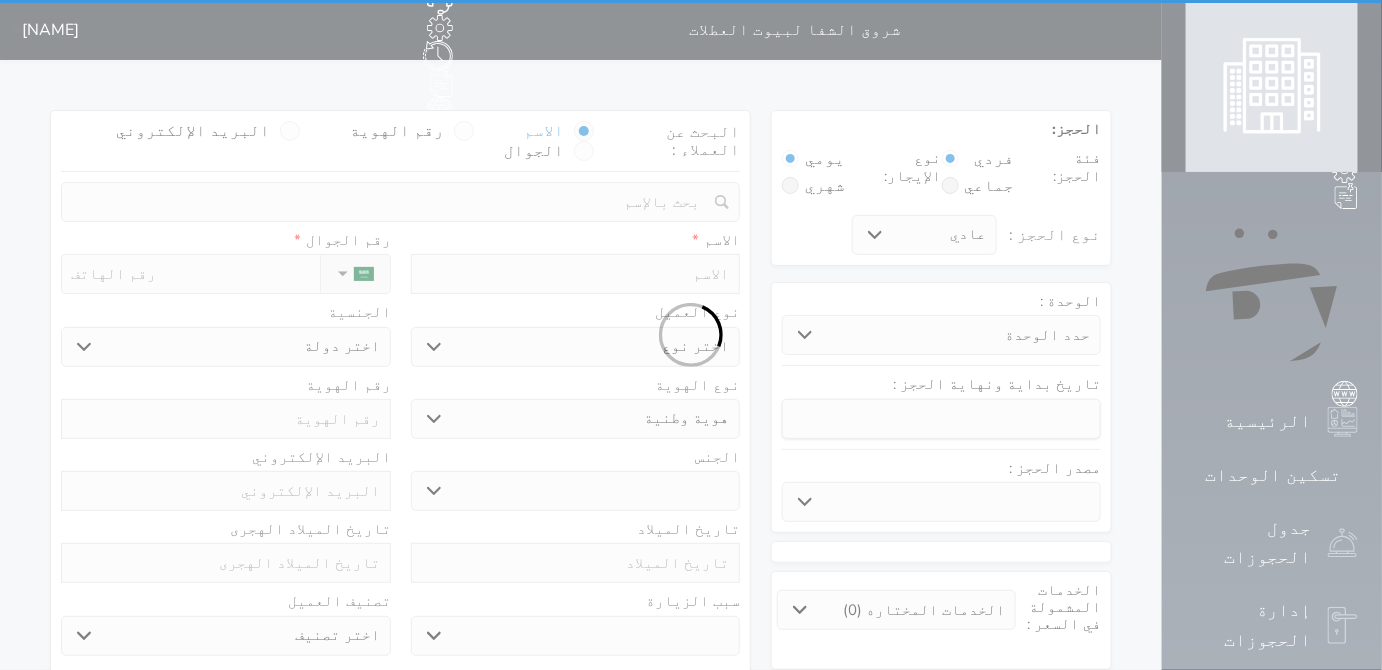 scroll, scrollTop: 0, scrollLeft: 0, axis: both 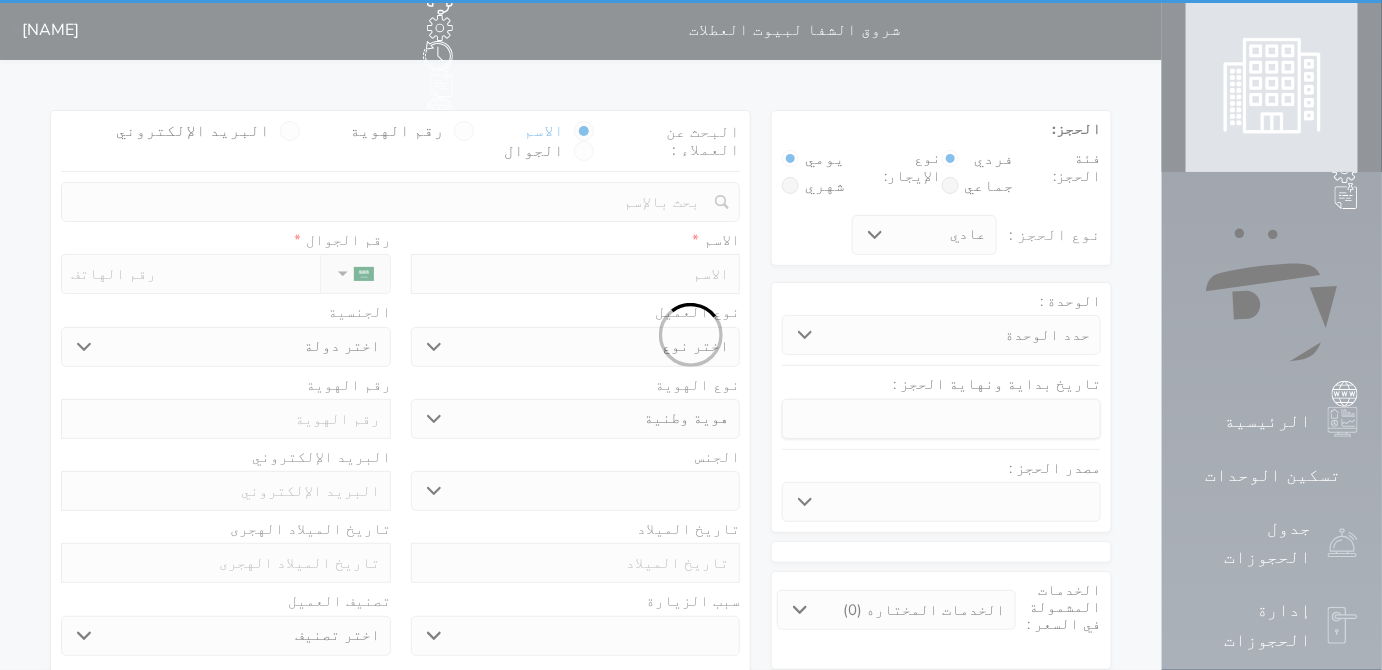 select 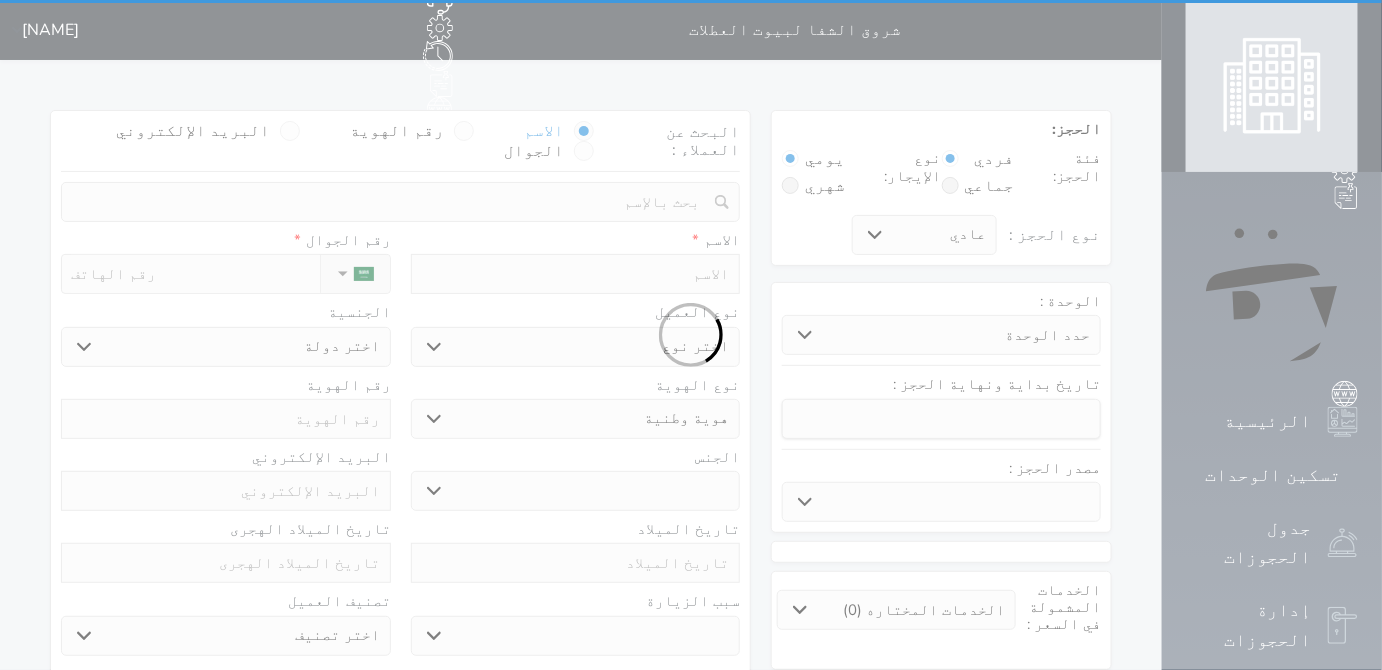 select 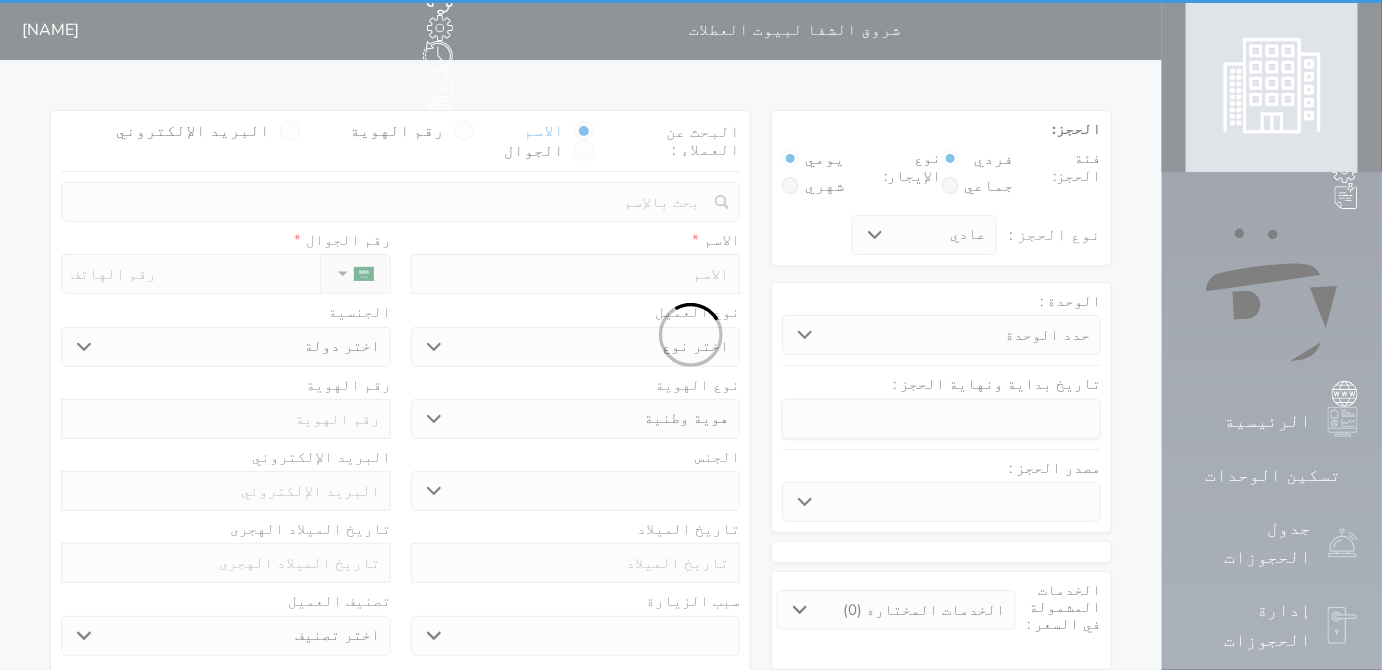 select 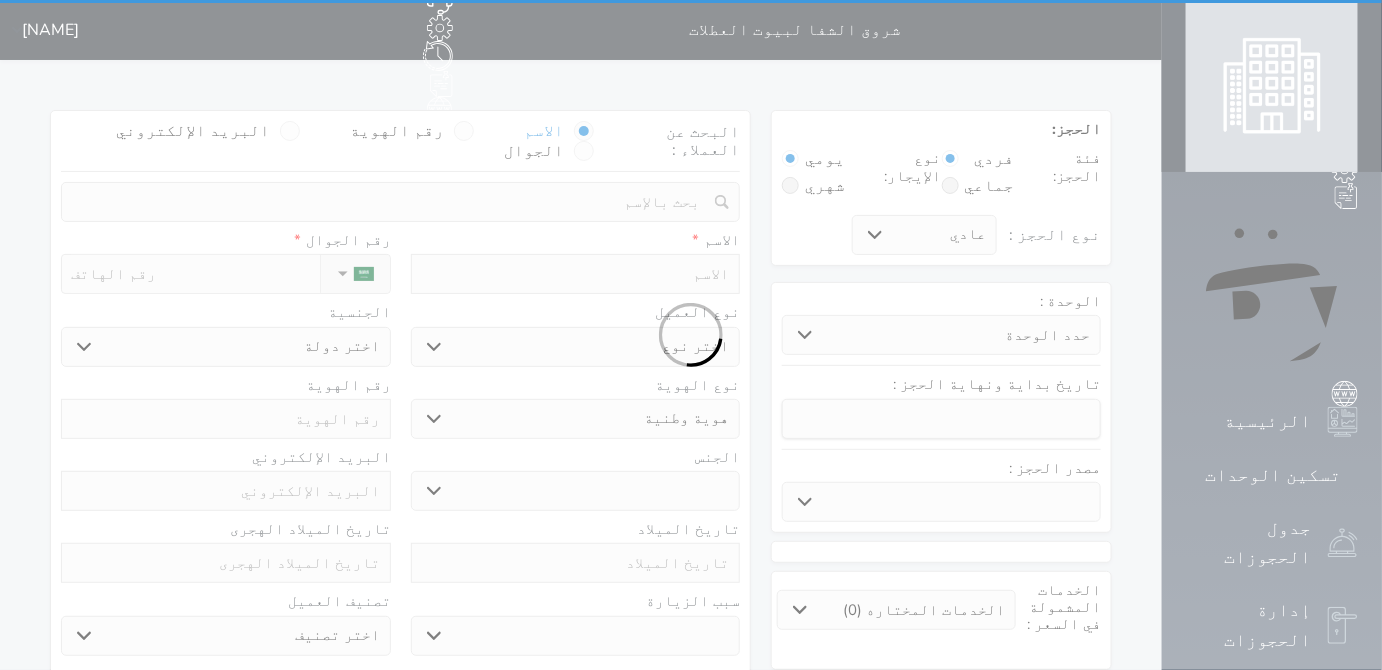 select 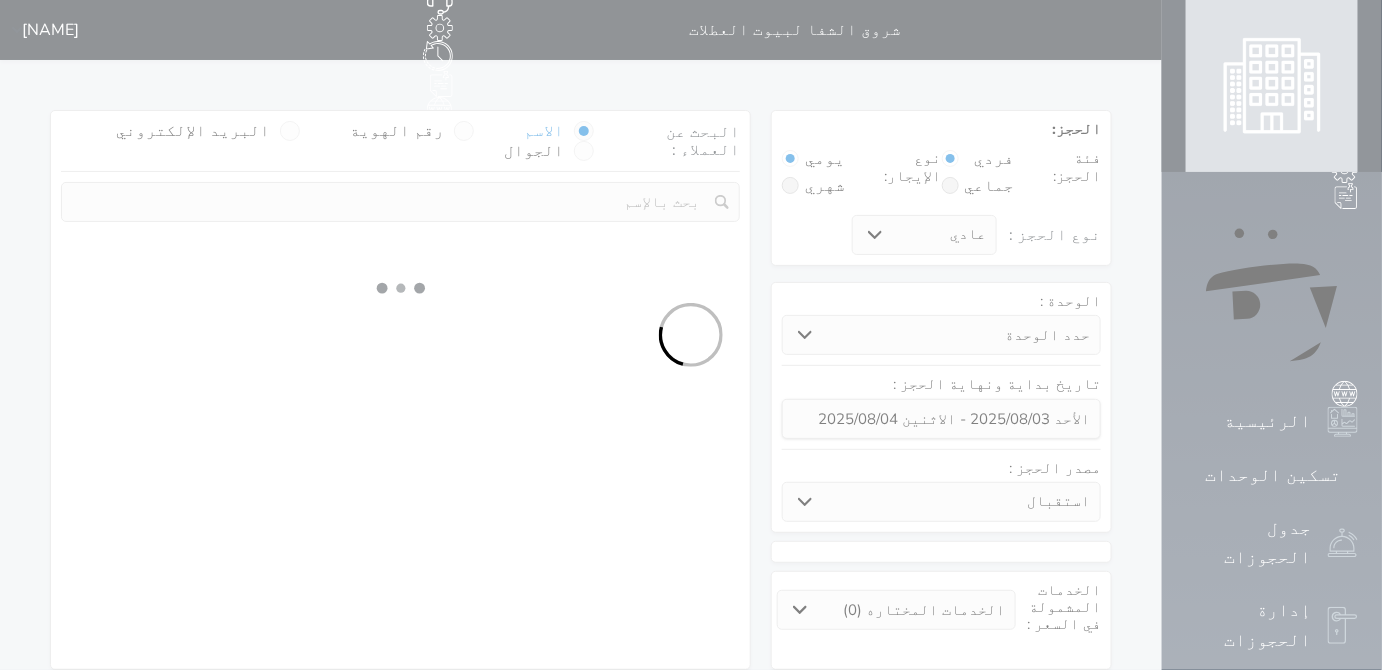select 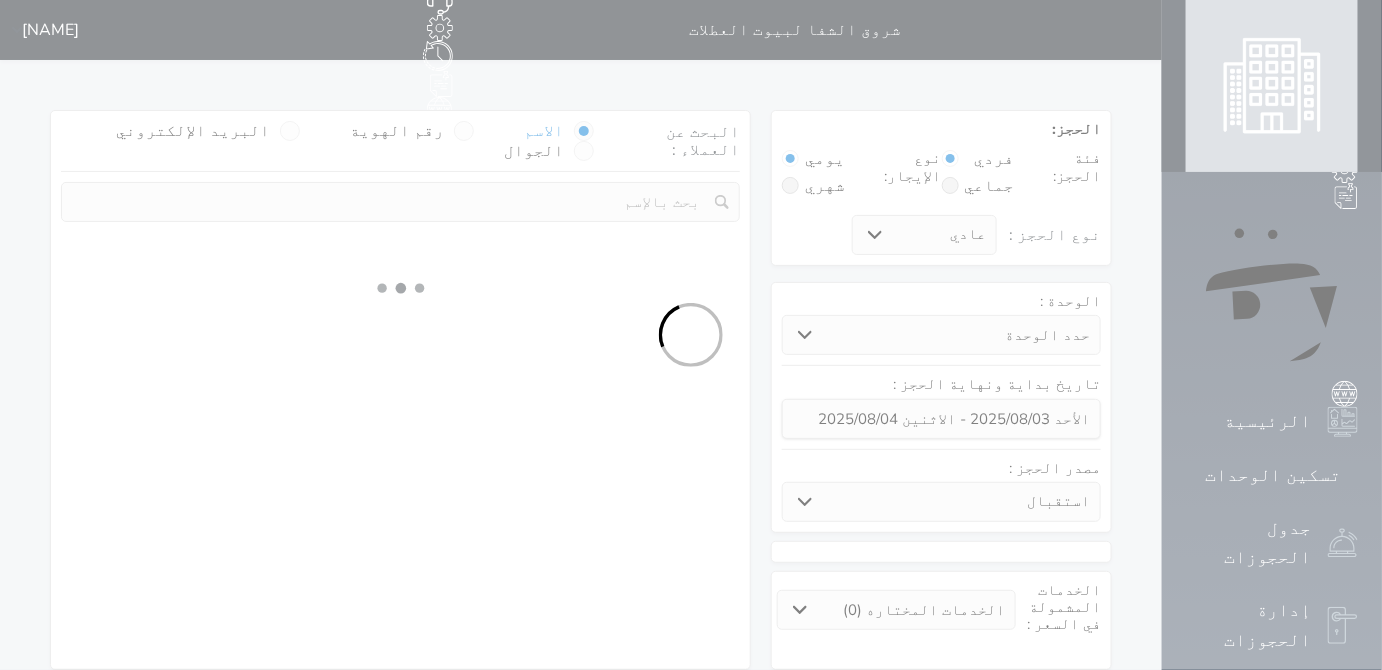 select on "1" 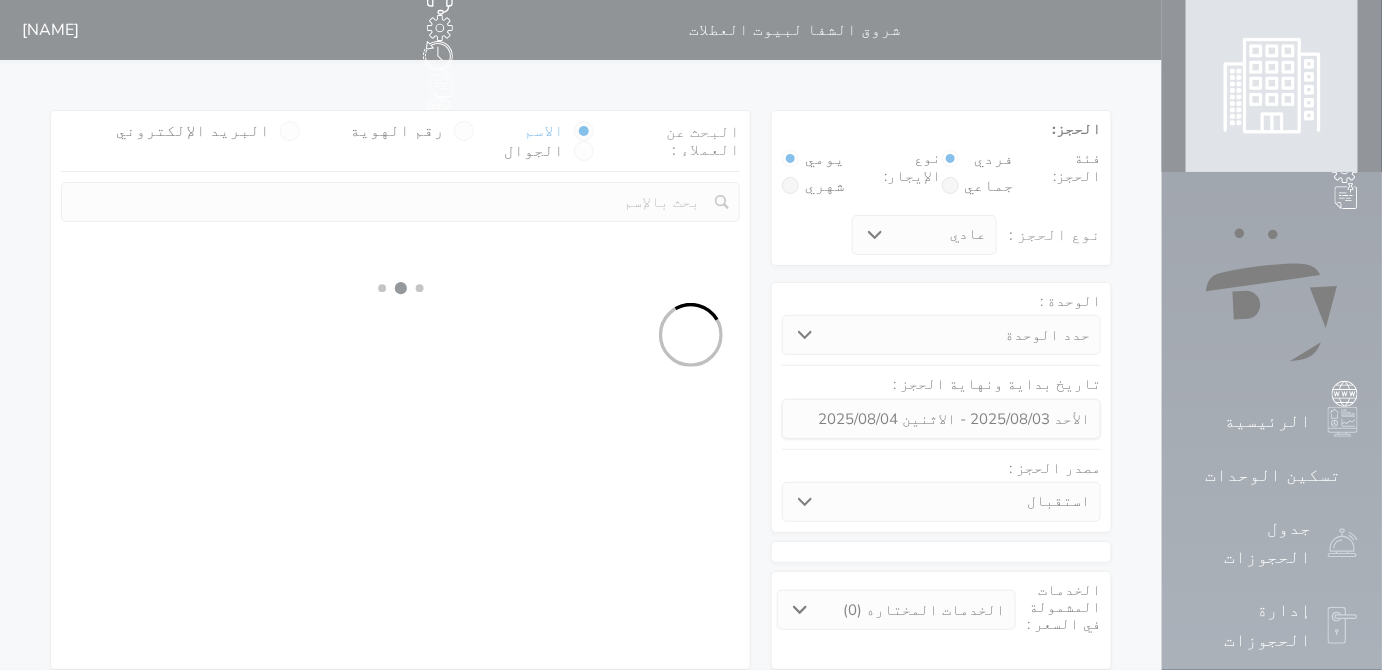 select on "113" 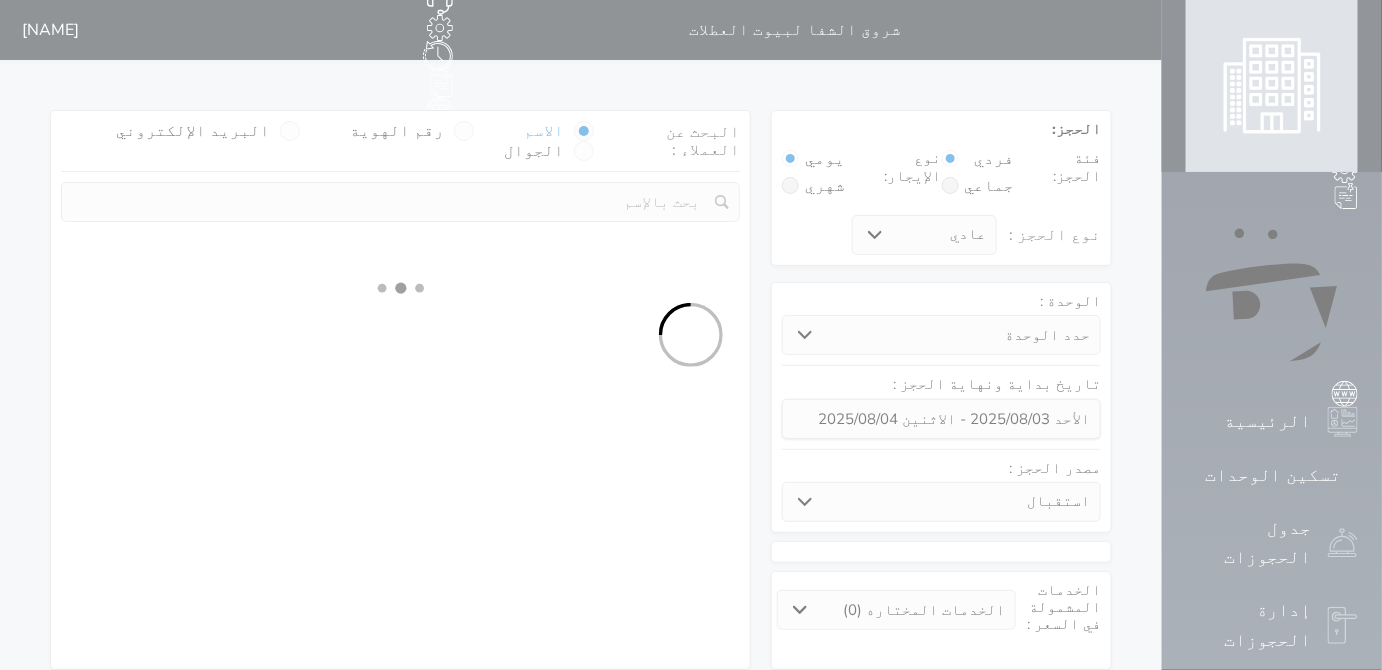 select on "1" 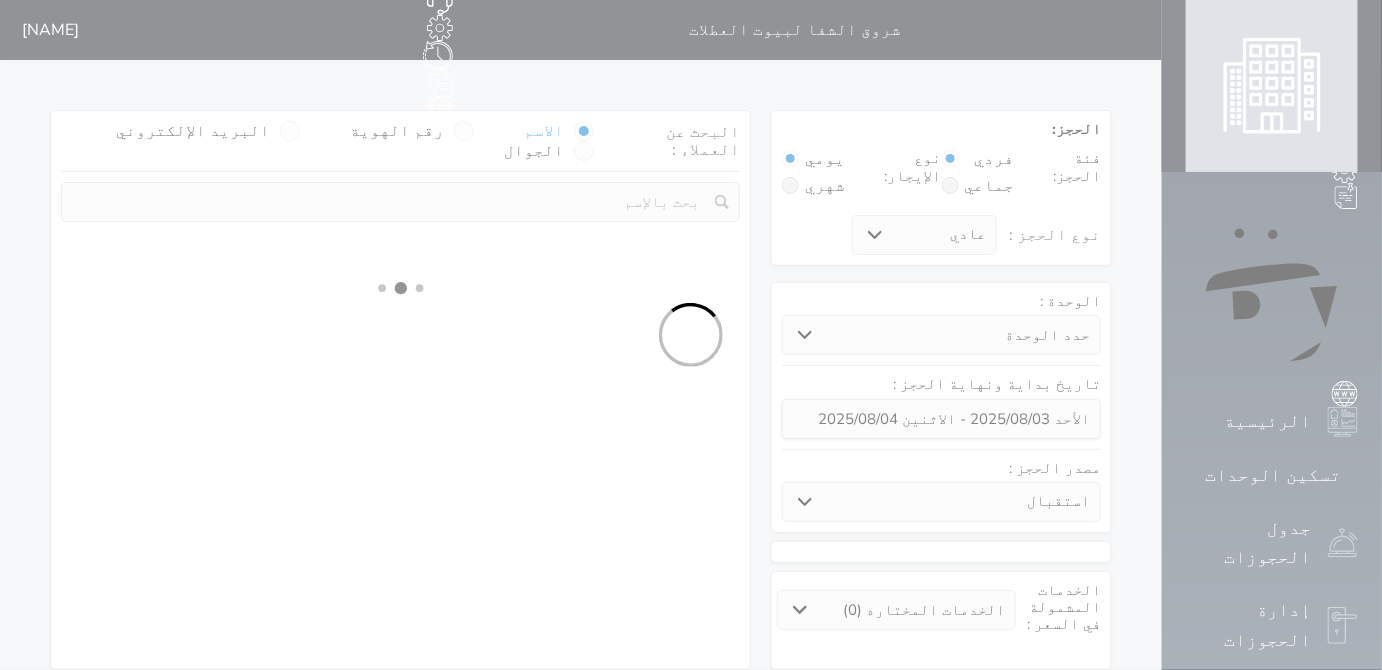 select 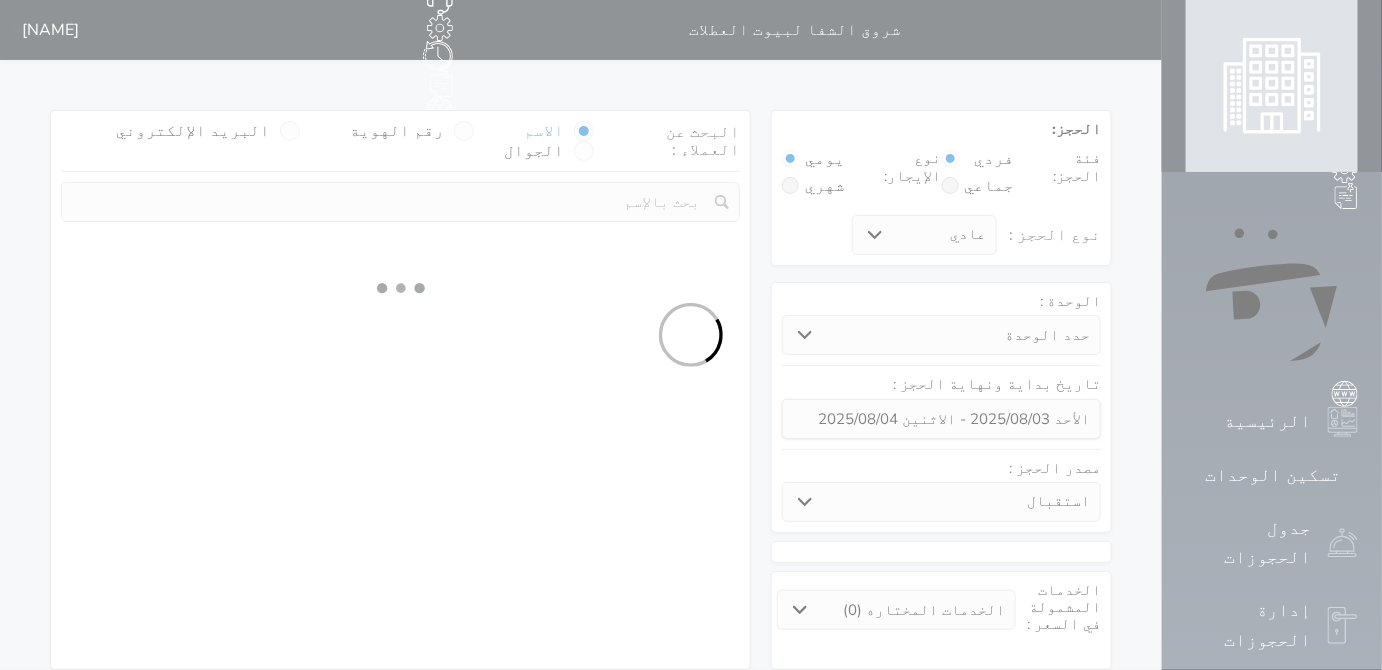 select on "7" 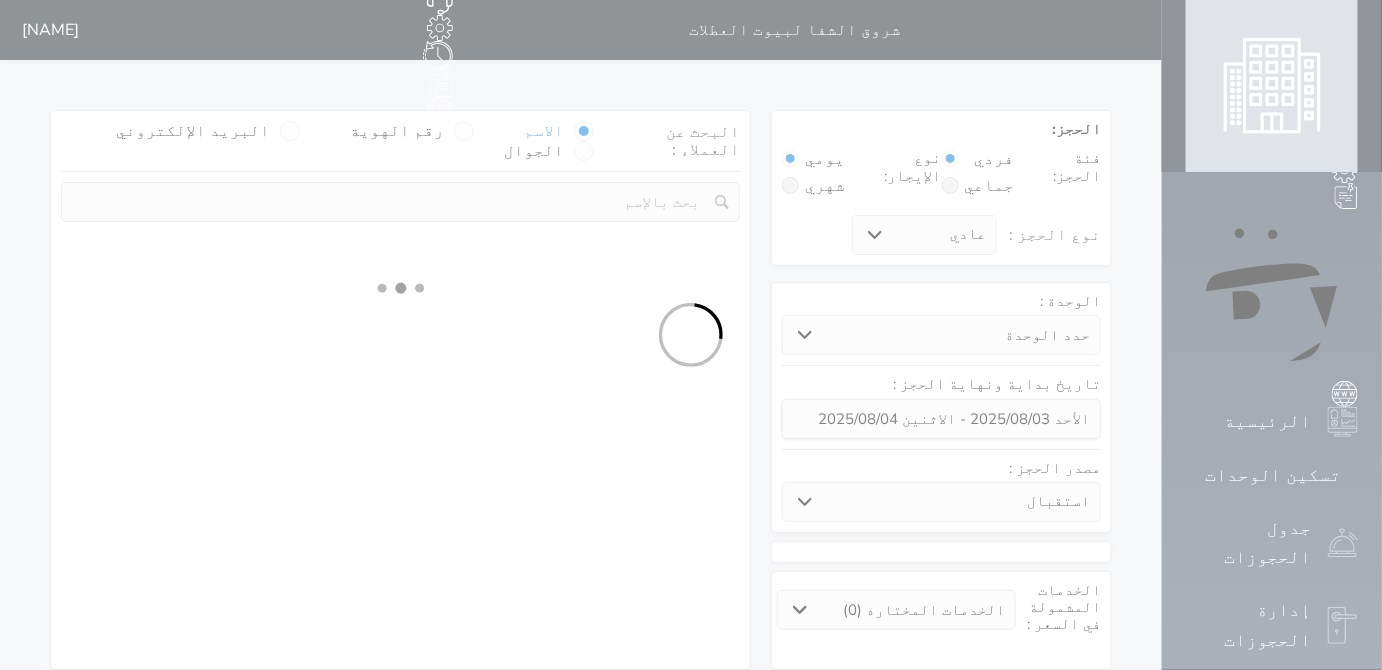 select 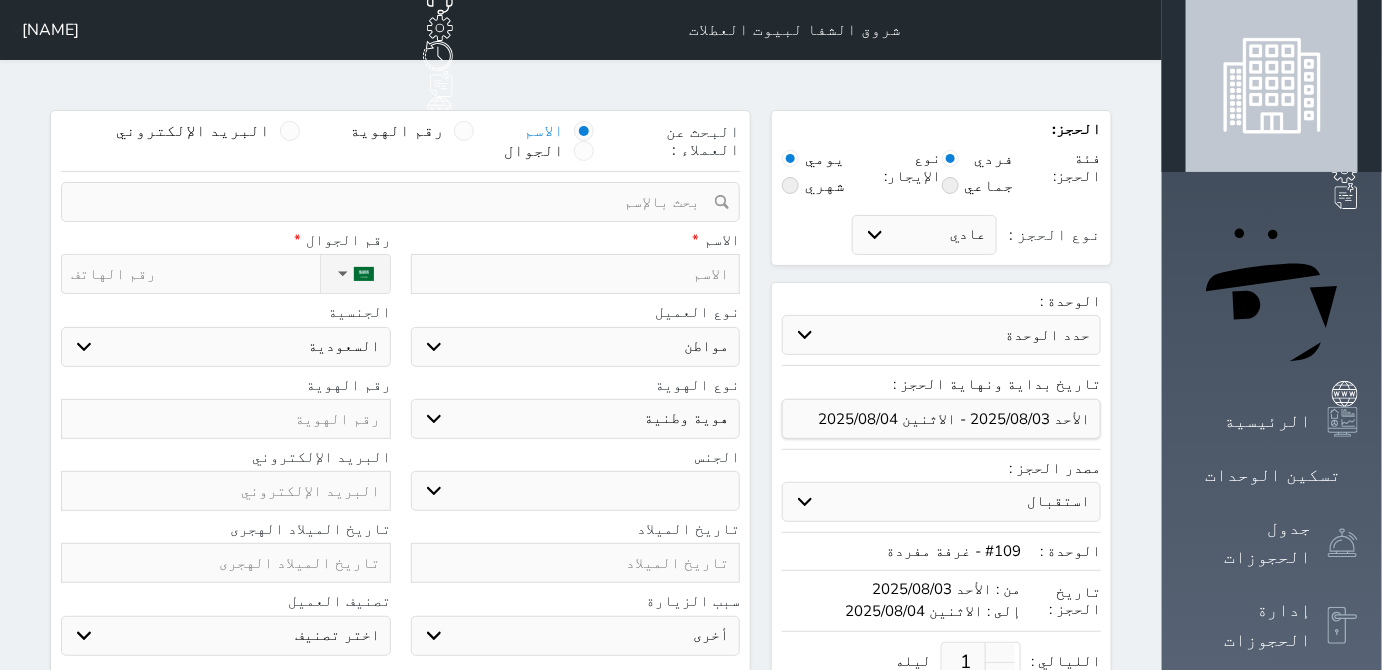 select 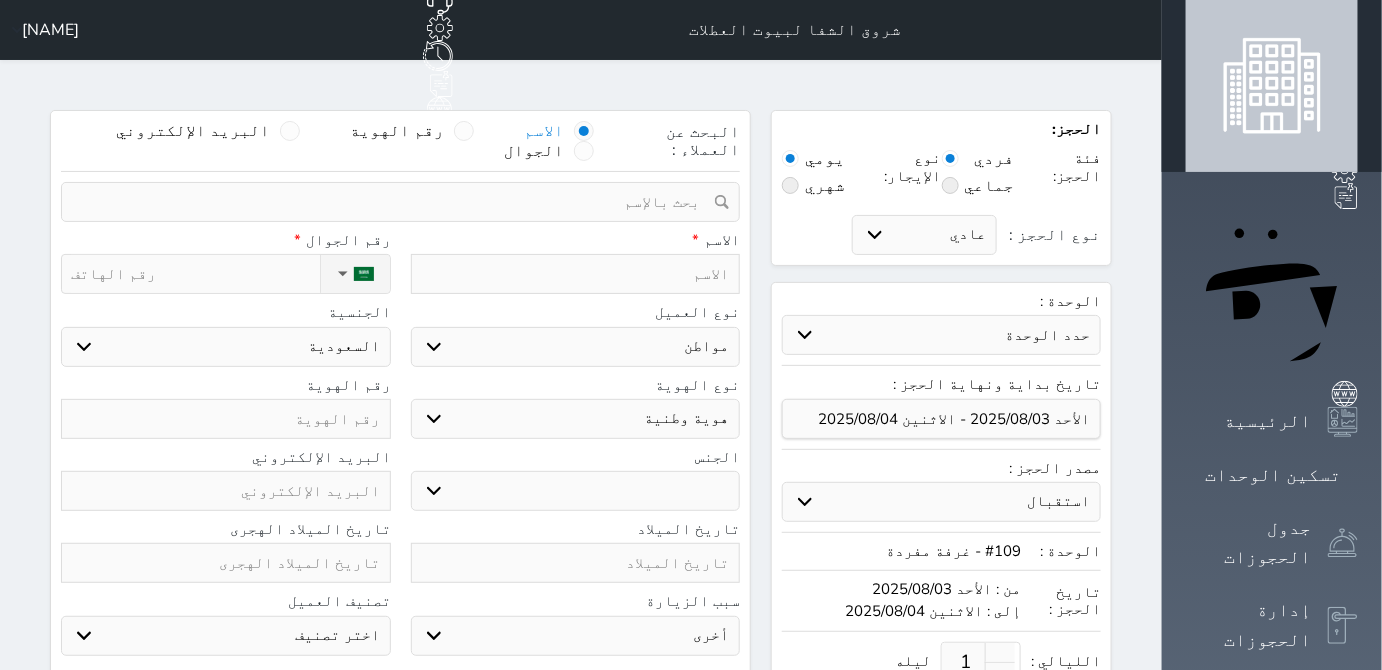 select 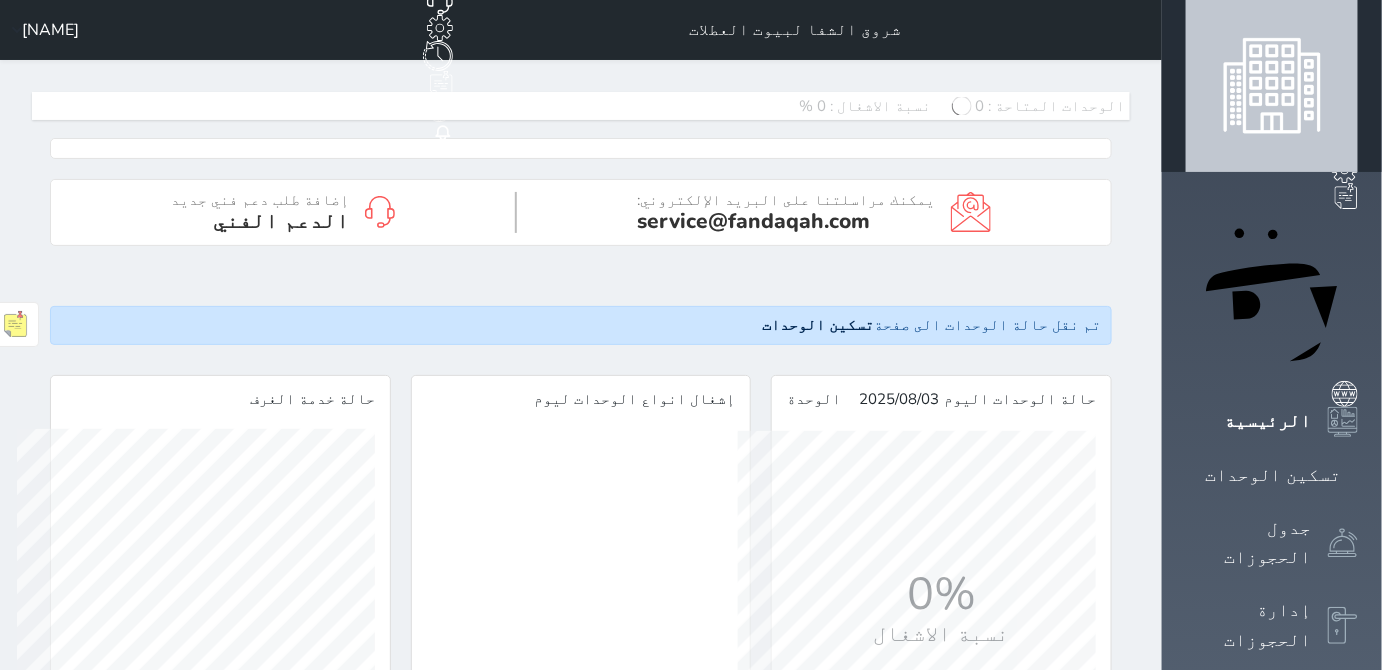 scroll, scrollTop: 0, scrollLeft: 0, axis: both 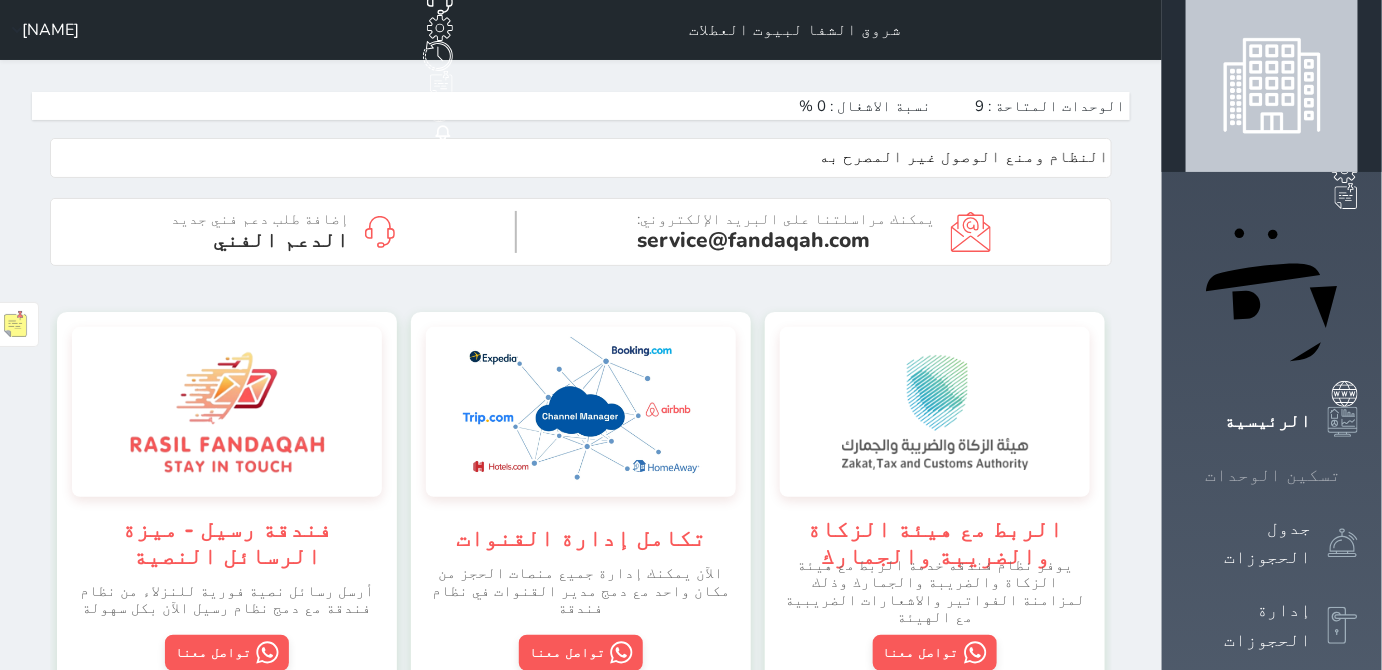click 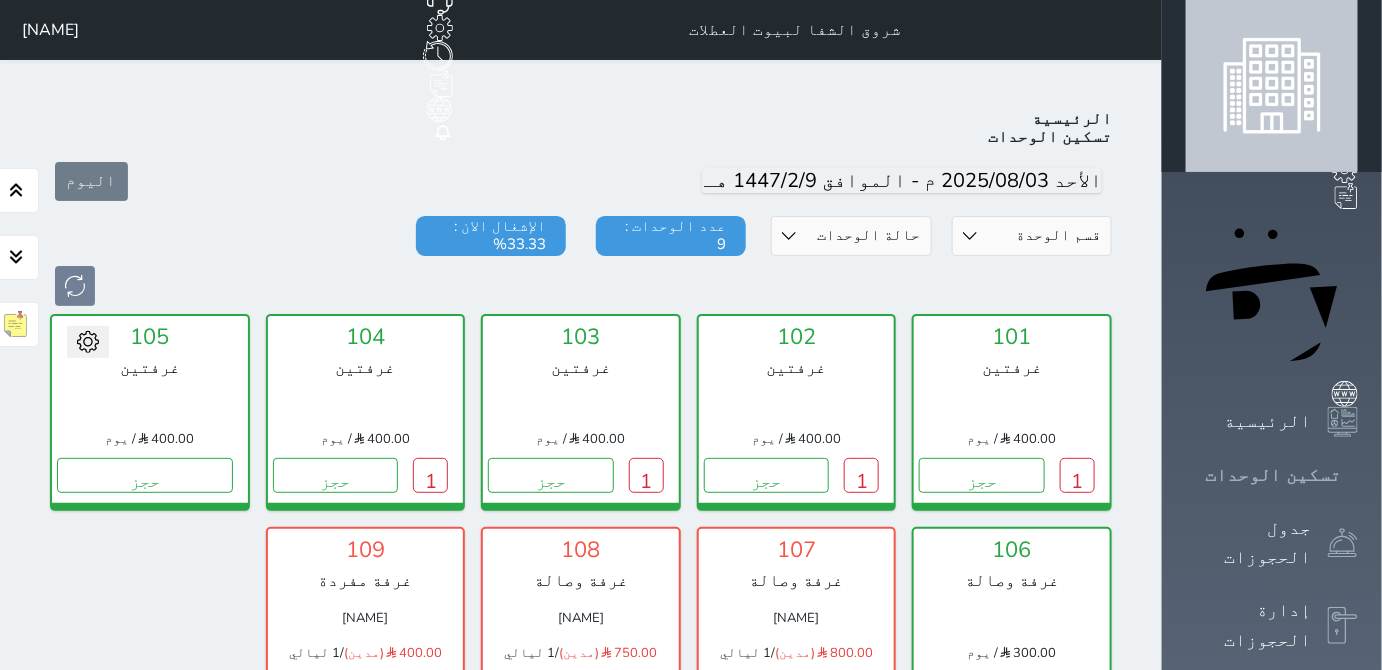 scroll, scrollTop: 77, scrollLeft: 0, axis: vertical 